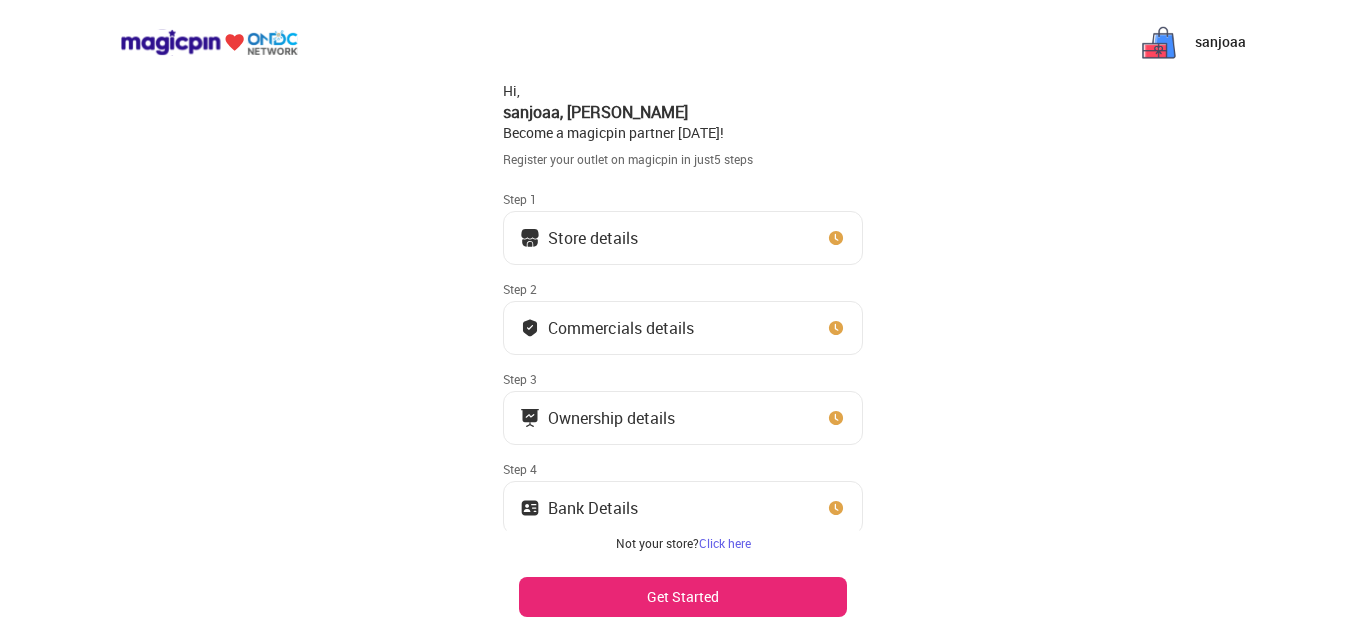 scroll, scrollTop: 0, scrollLeft: 0, axis: both 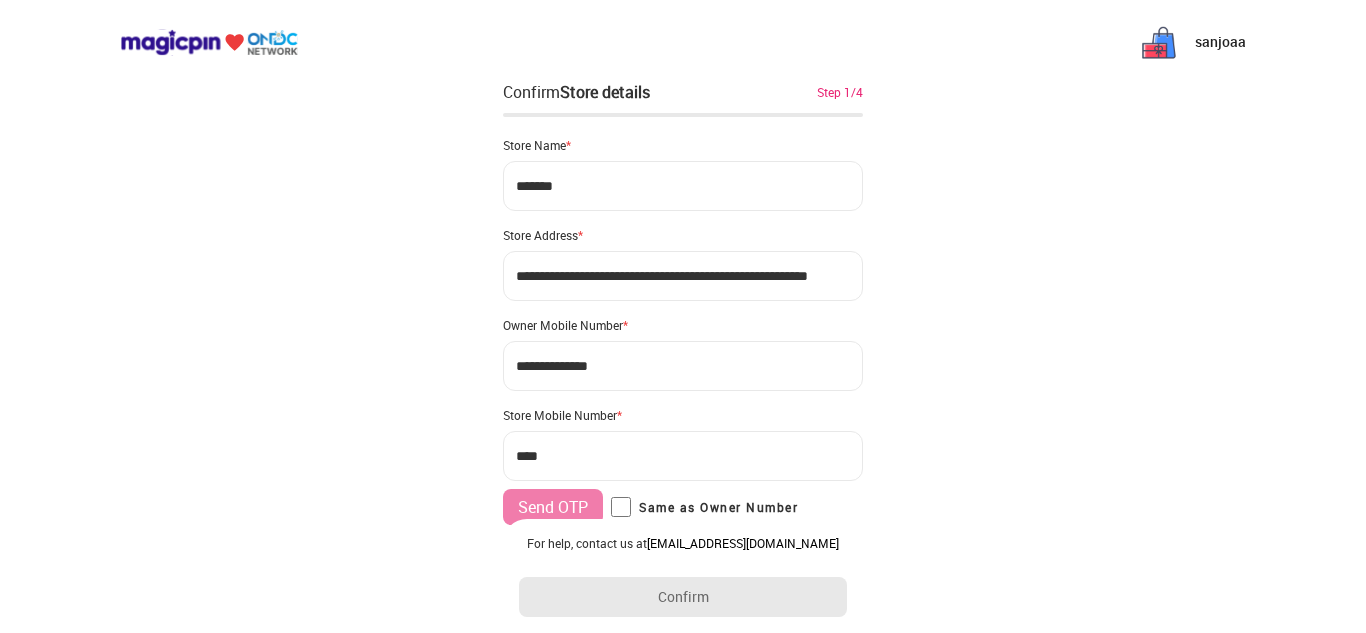 type on "**********" 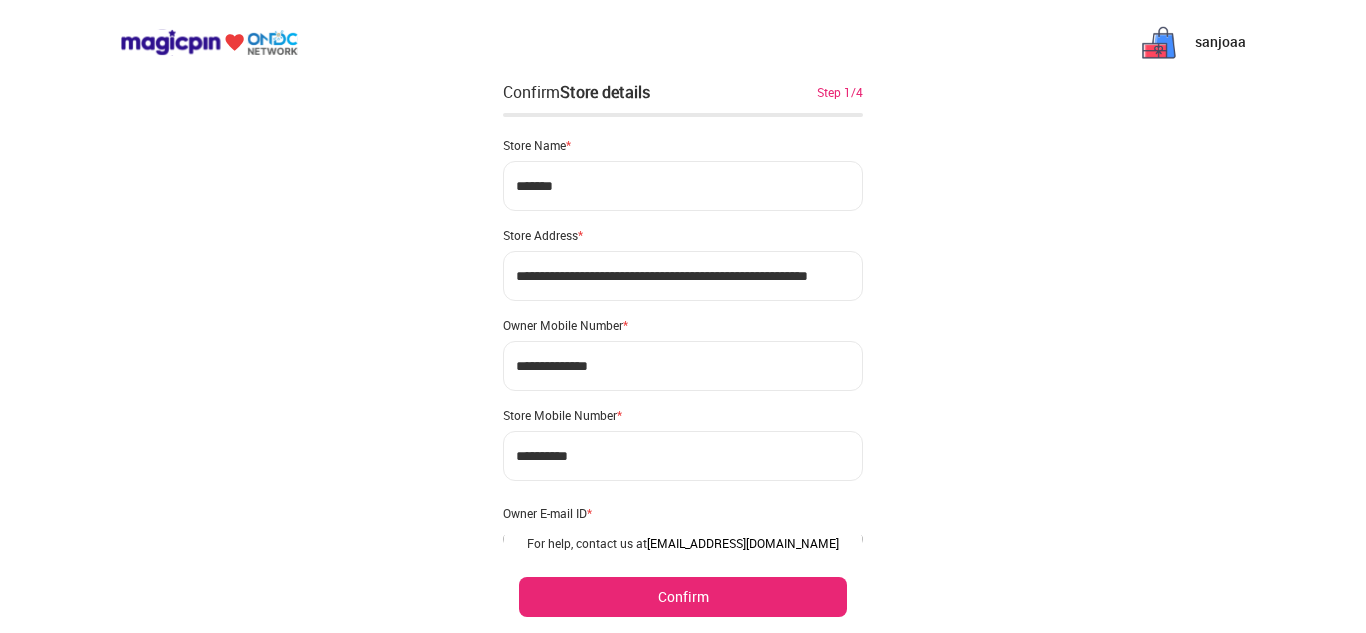 scroll, scrollTop: 126, scrollLeft: 0, axis: vertical 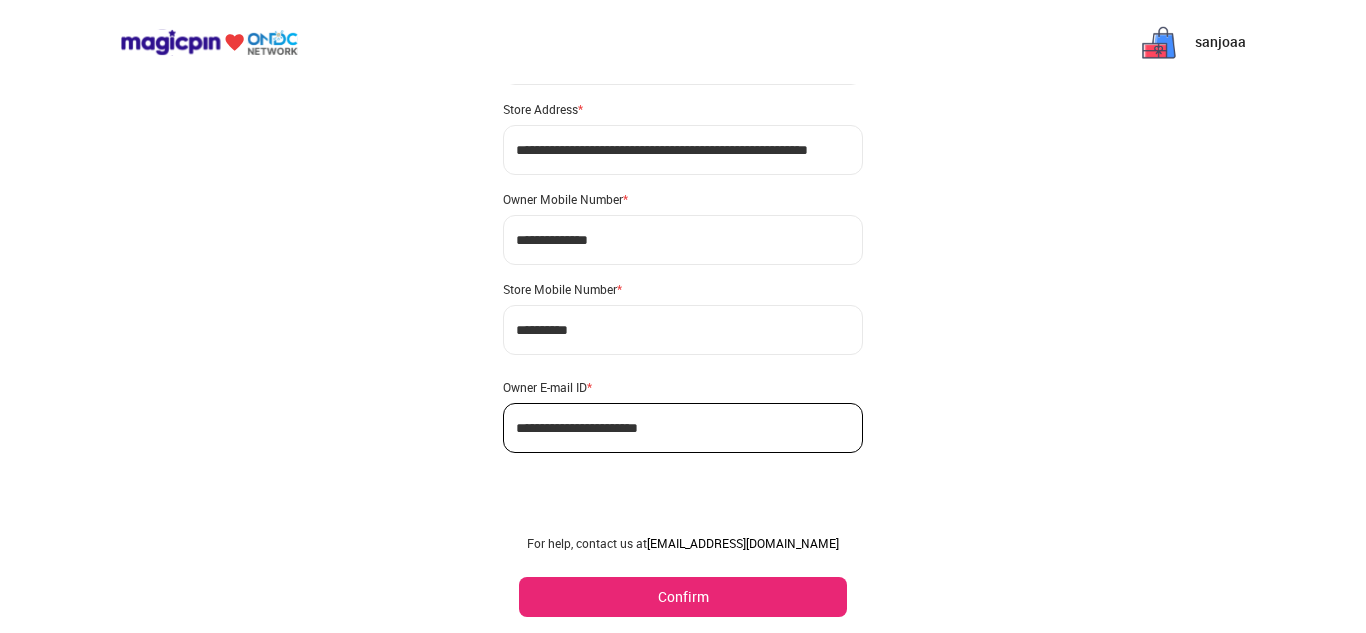 click on "Confirm" at bounding box center [683, 597] 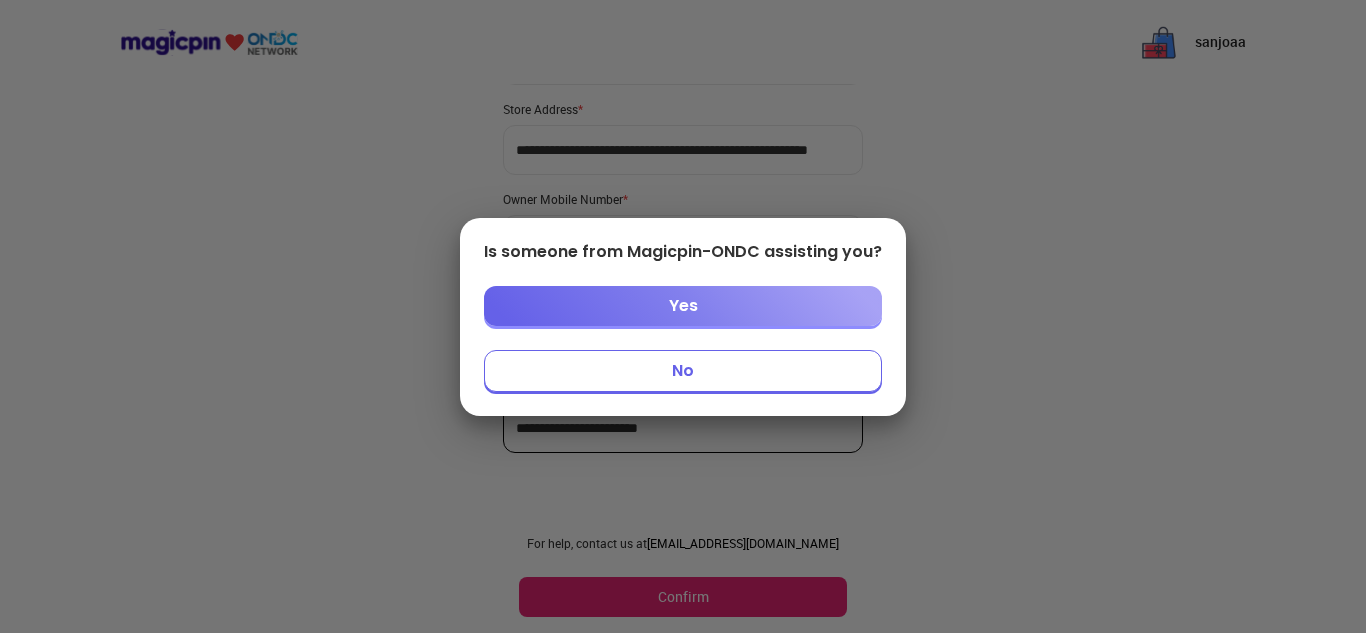click on "No" at bounding box center (683, 371) 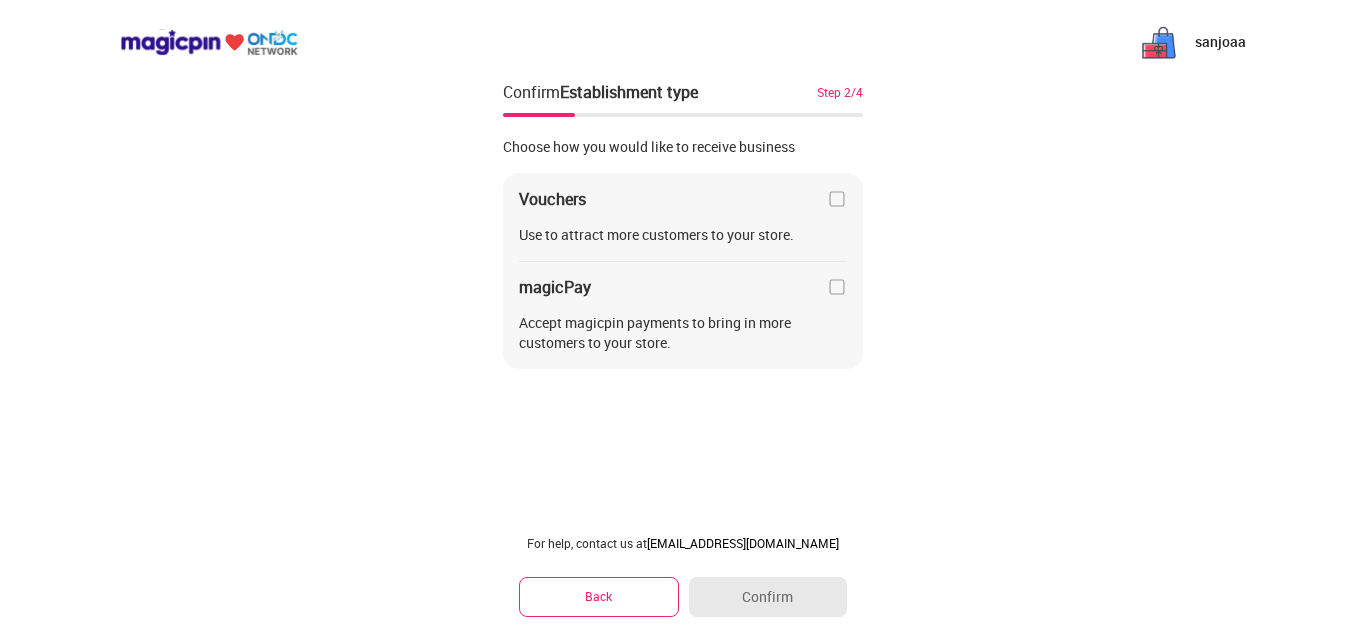 scroll, scrollTop: 0, scrollLeft: 0, axis: both 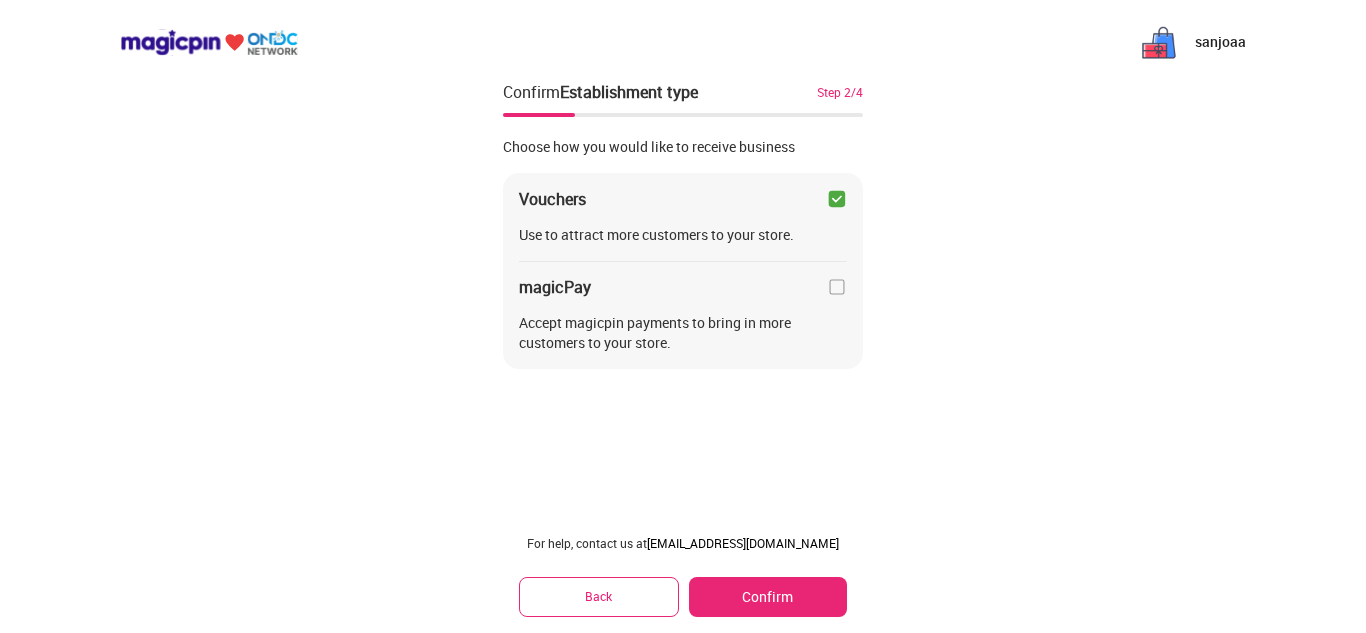 click at bounding box center [837, 287] 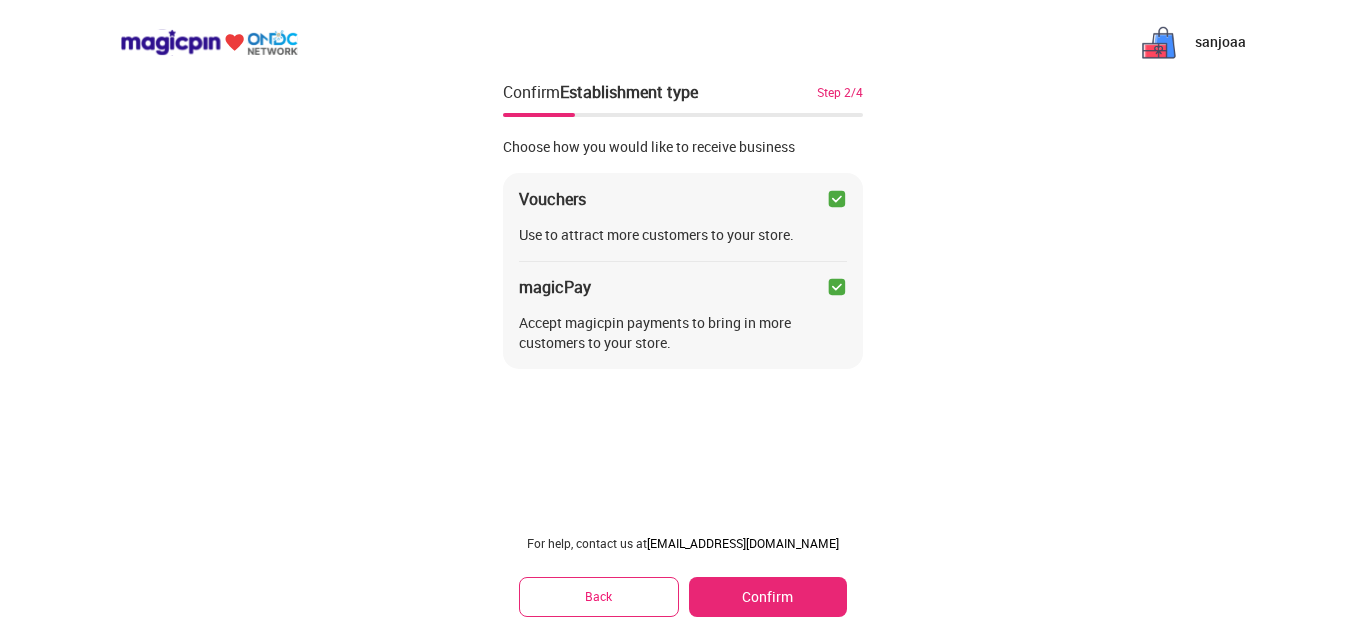 click on "Confirm" at bounding box center (768, 597) 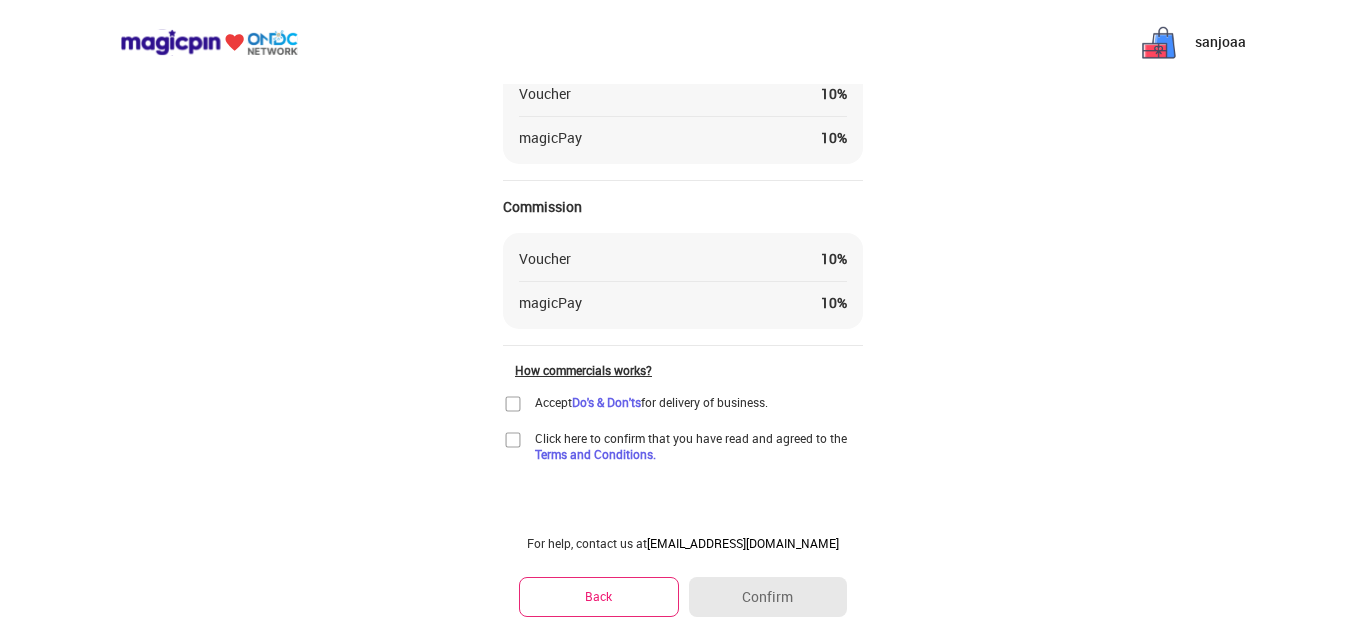 scroll, scrollTop: 150, scrollLeft: 0, axis: vertical 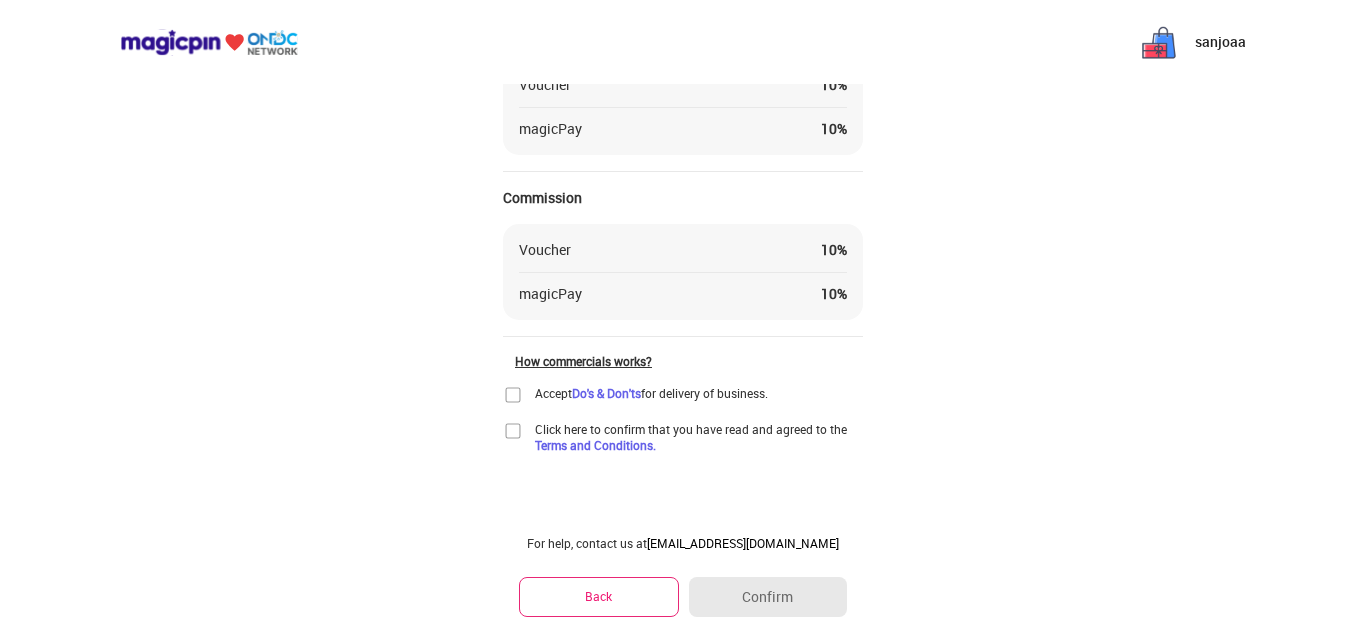 click at bounding box center (513, 395) 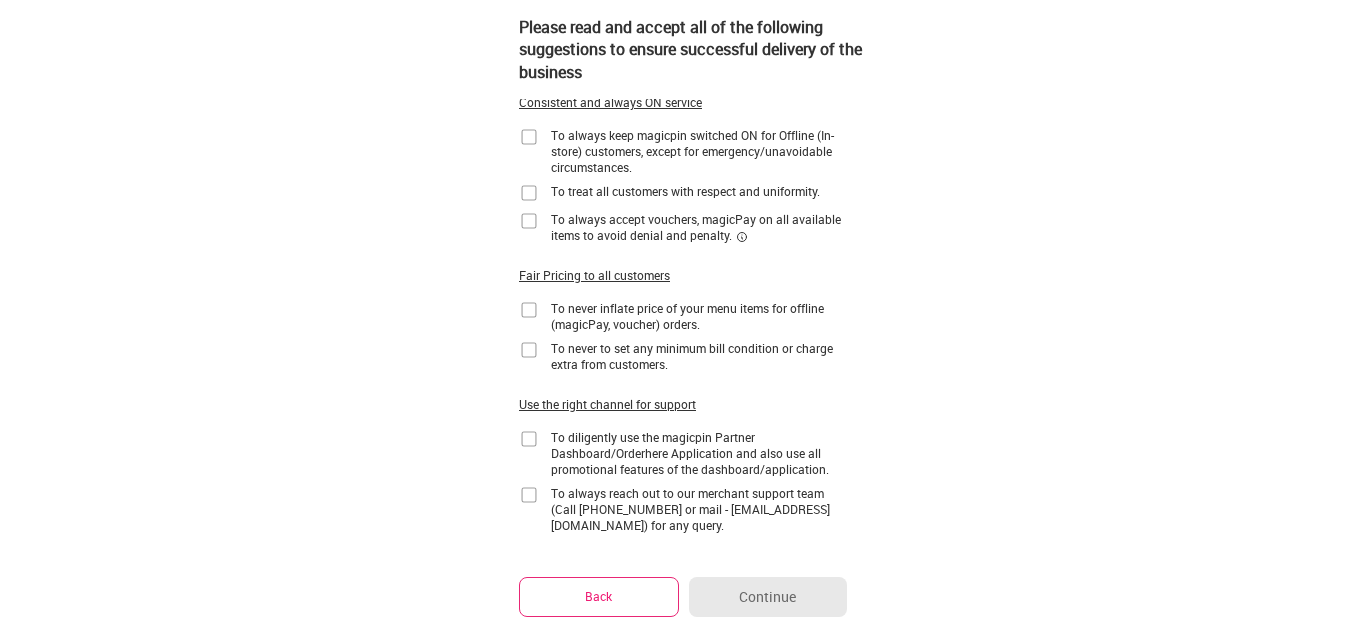 scroll, scrollTop: 0, scrollLeft: 0, axis: both 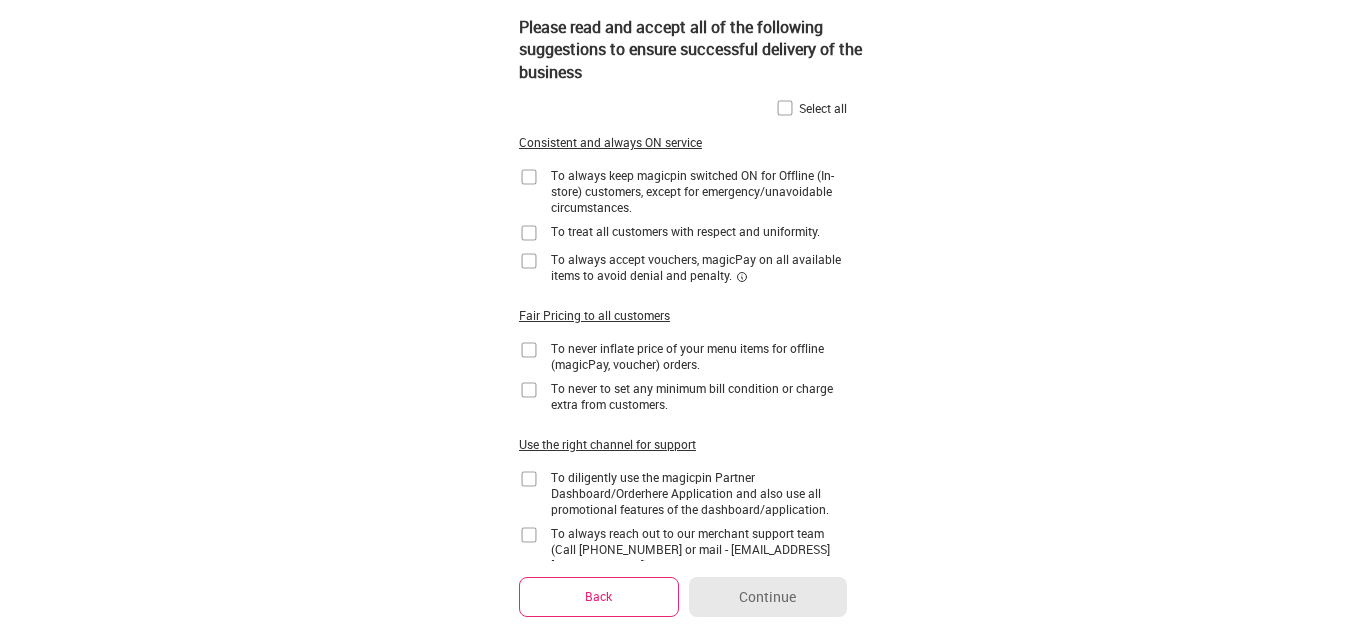 click at bounding box center [529, 177] 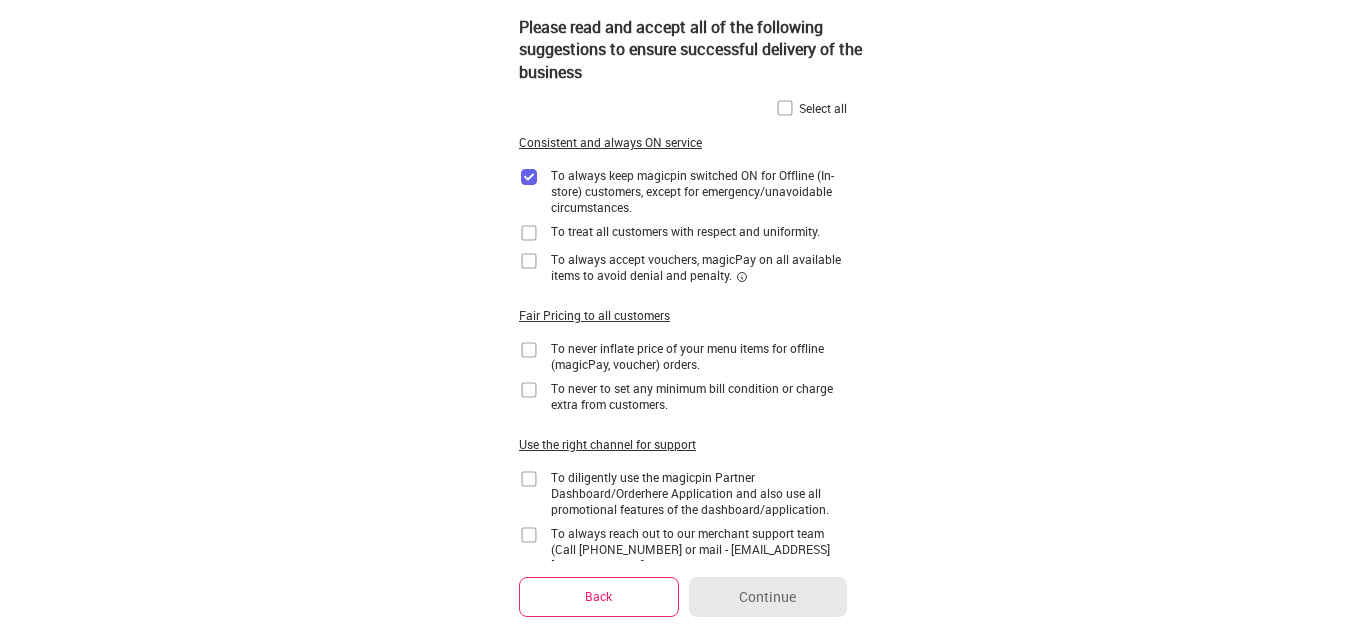 click at bounding box center (529, 233) 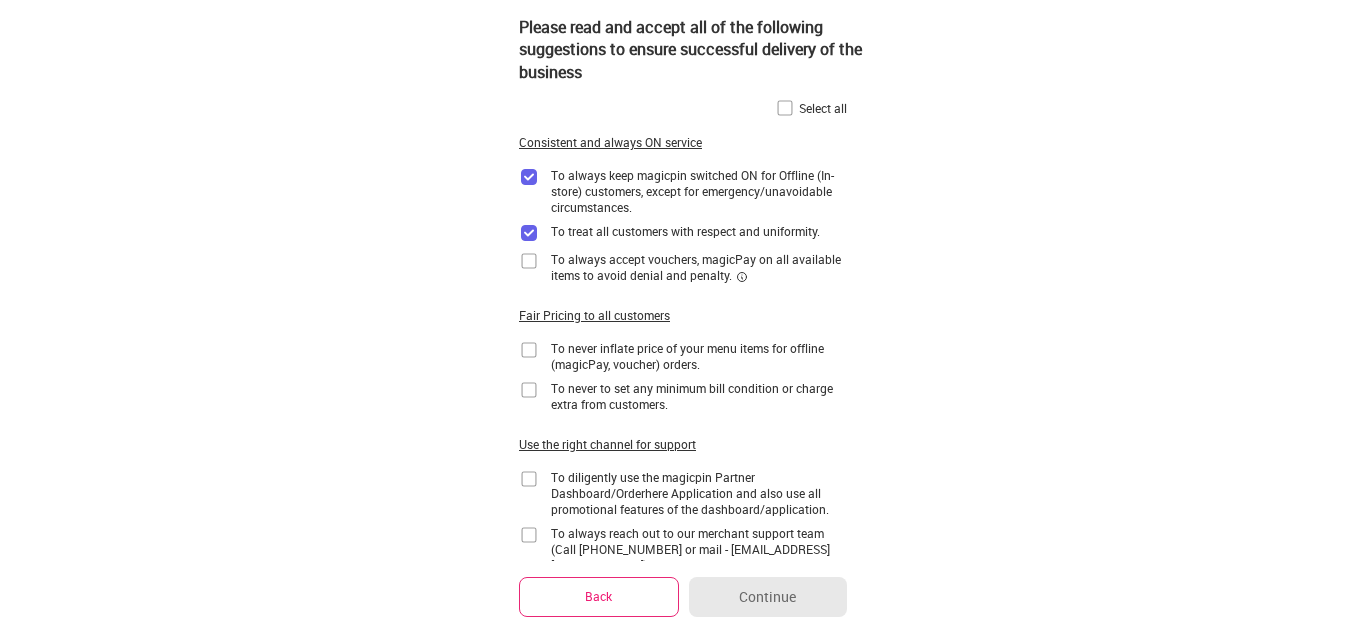 click at bounding box center [529, 261] 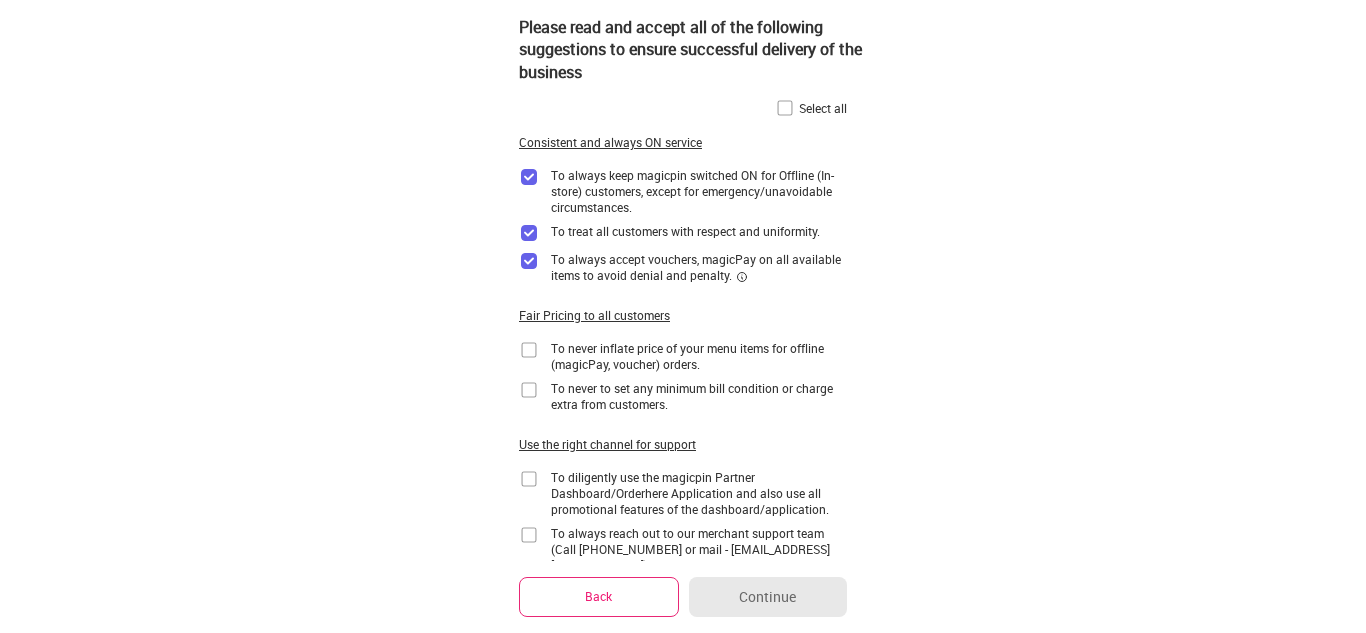 click at bounding box center [529, 350] 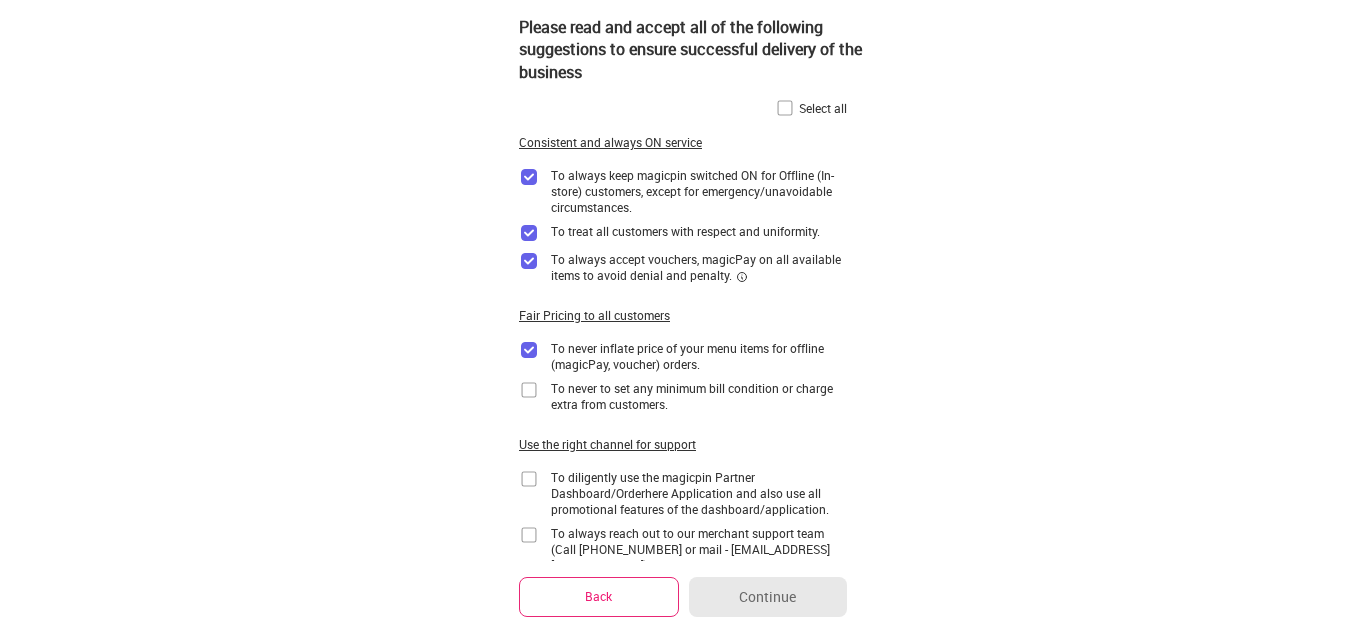 click at bounding box center (529, 390) 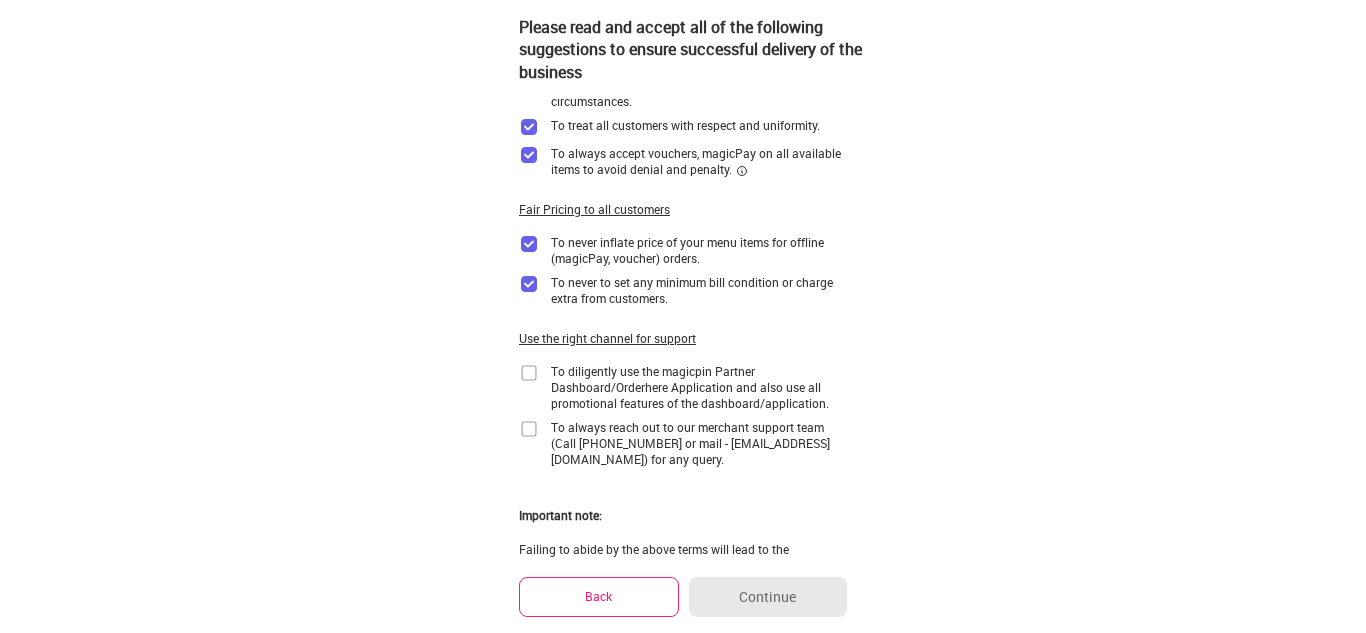 scroll, scrollTop: 119, scrollLeft: 0, axis: vertical 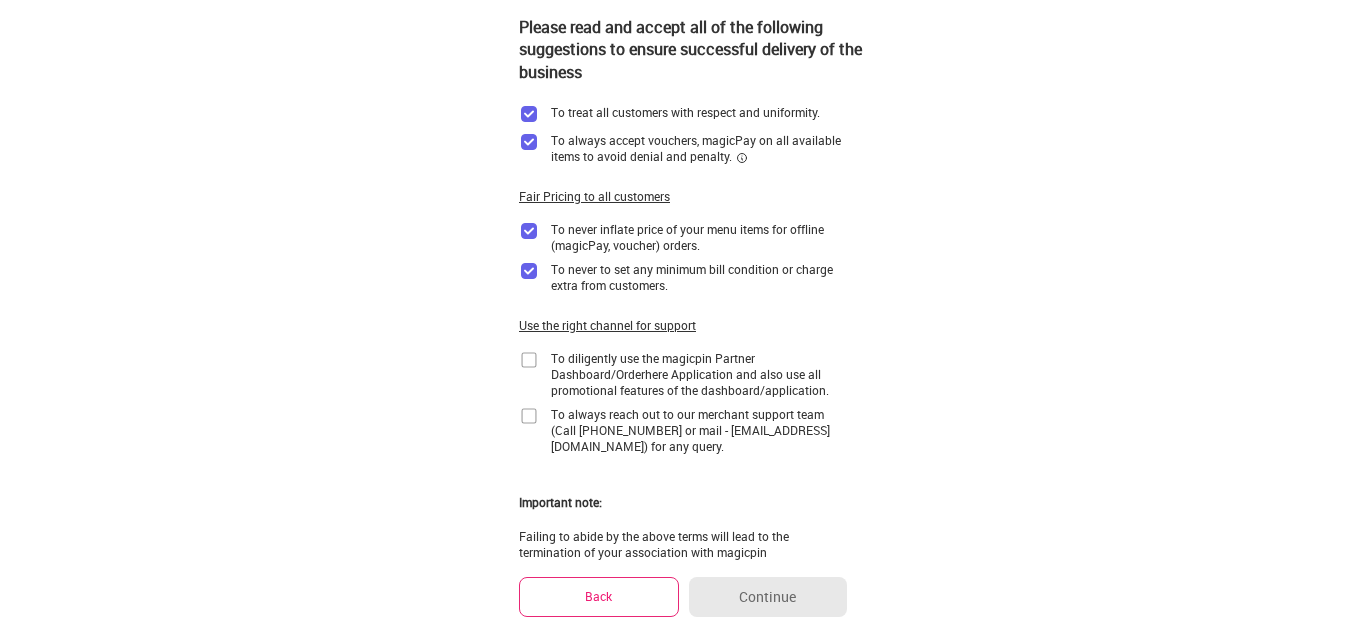 click at bounding box center [529, 360] 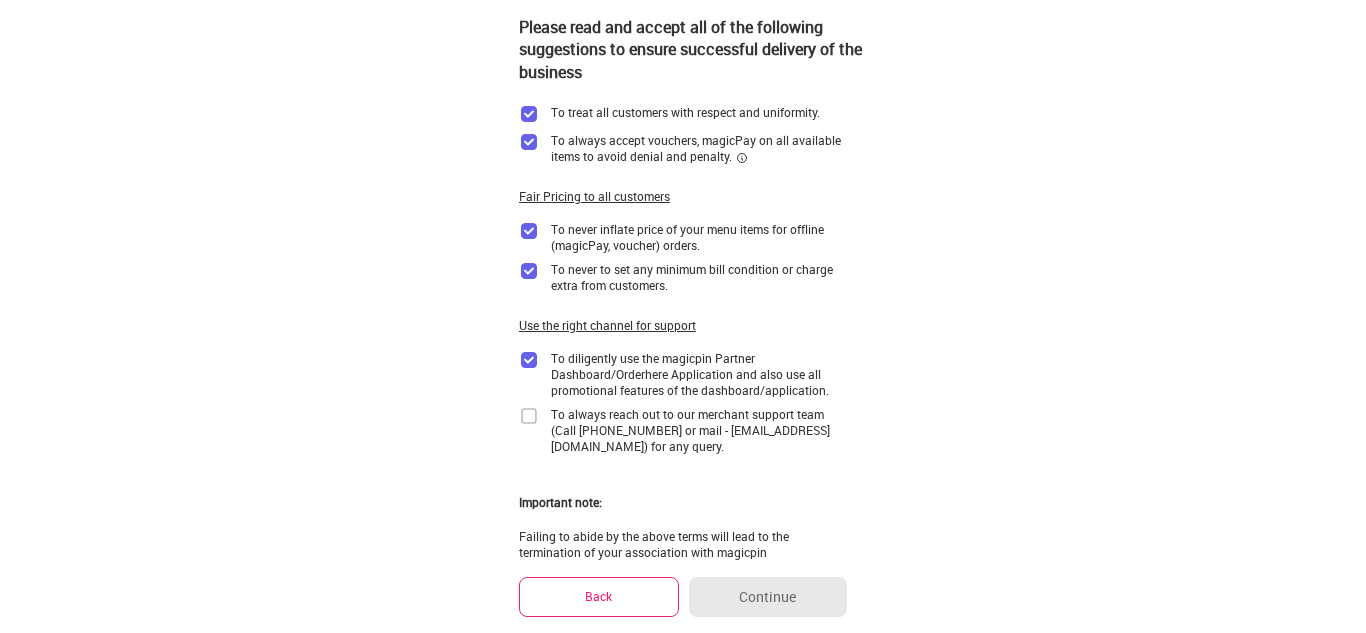 click at bounding box center (529, 416) 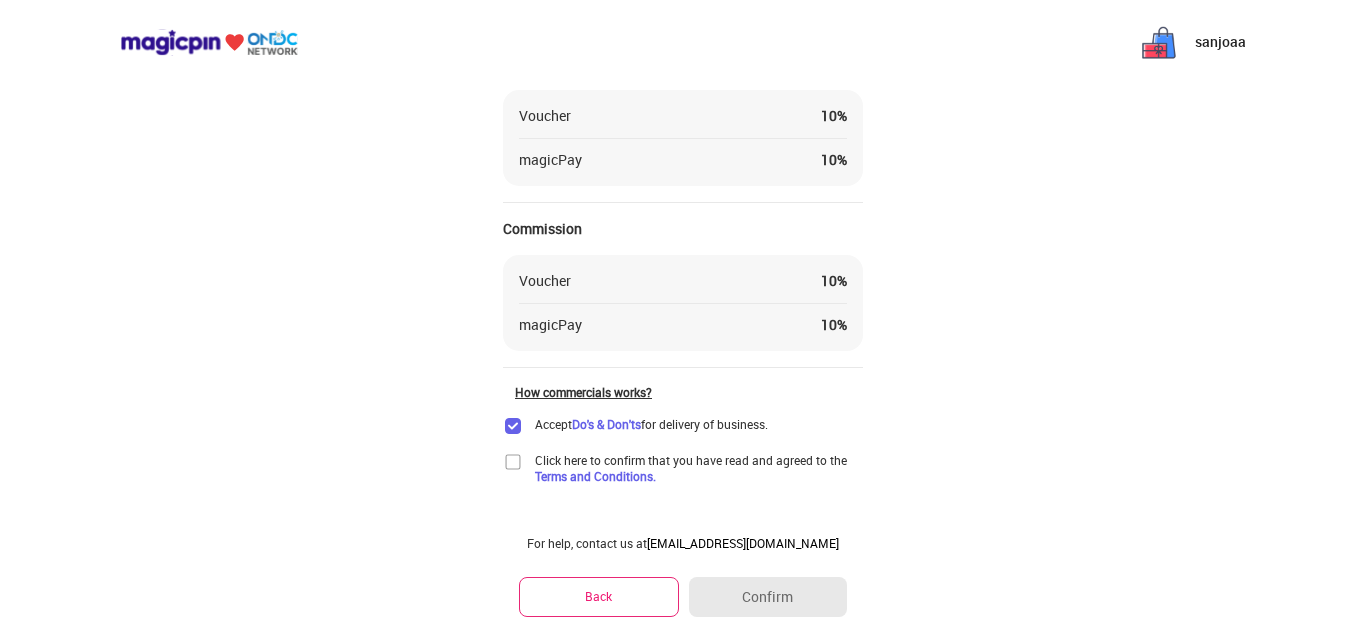scroll, scrollTop: 150, scrollLeft: 0, axis: vertical 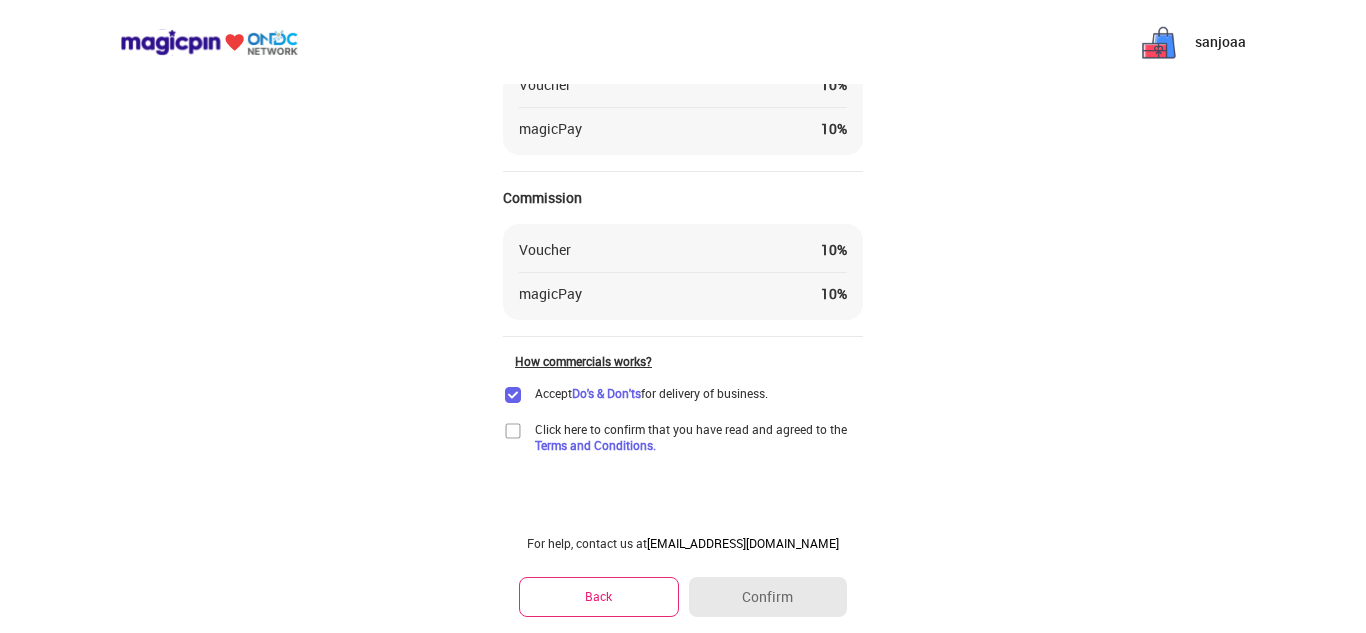 click at bounding box center [513, 431] 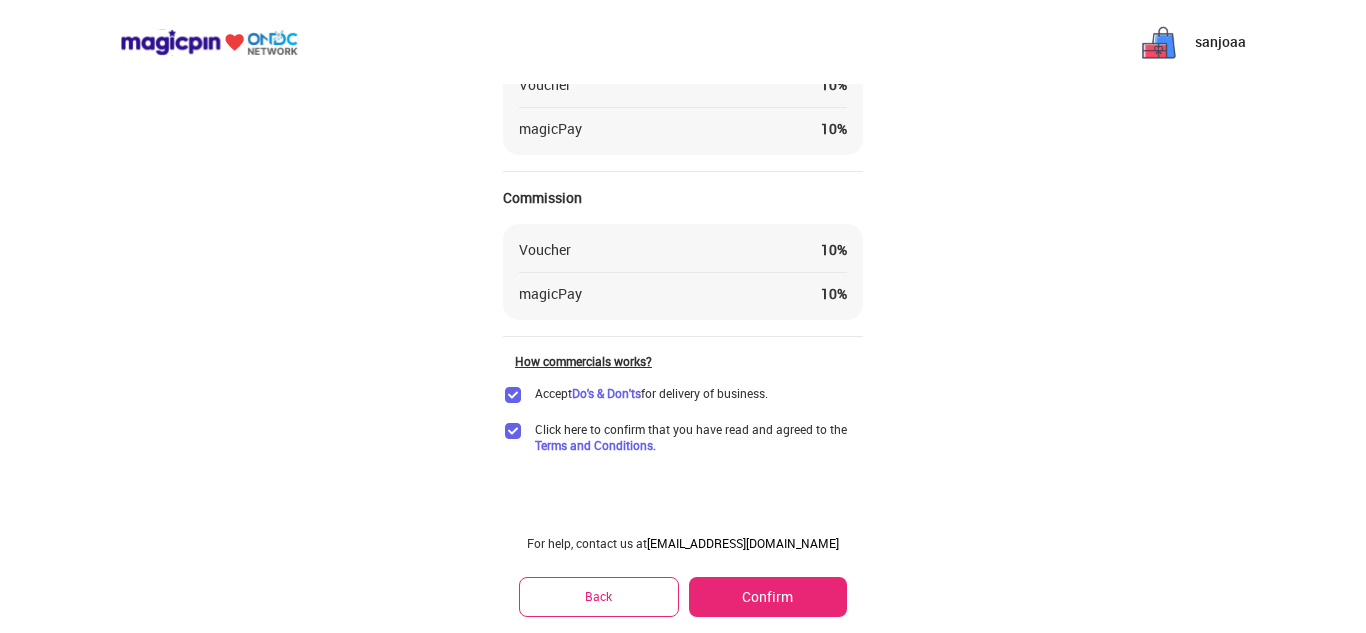 click on "Confirm" at bounding box center [768, 597] 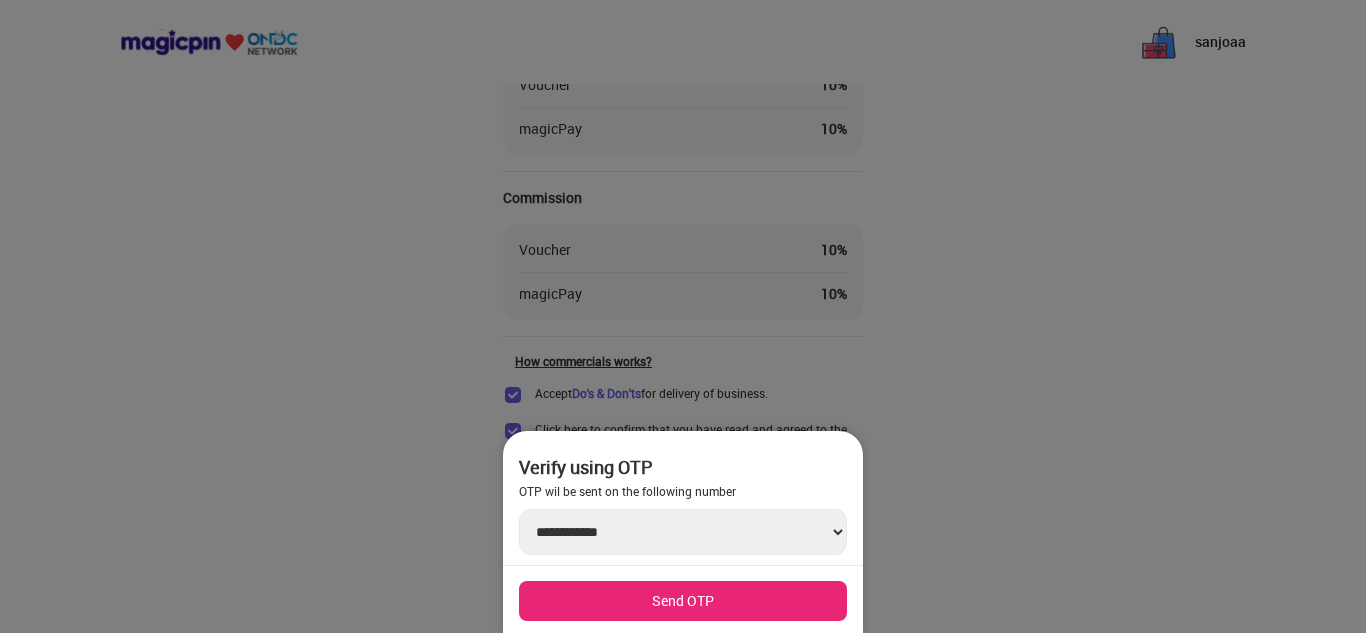 click on "Send OTP" at bounding box center [683, 601] 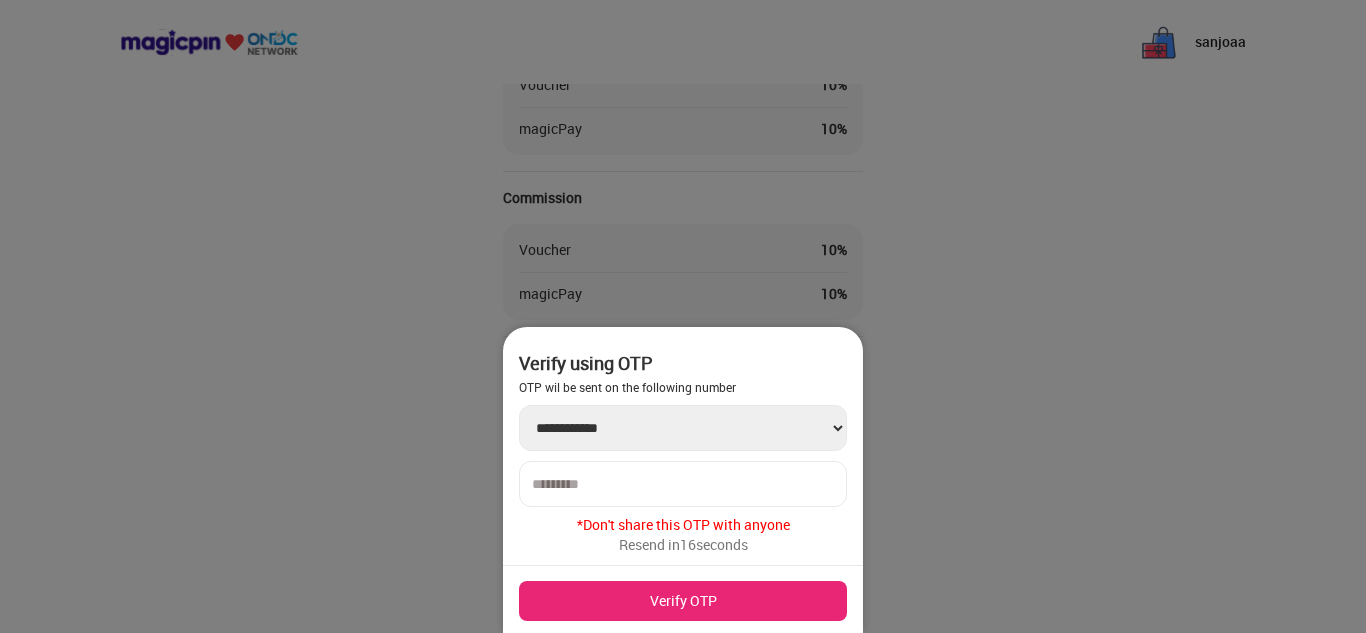 click at bounding box center (683, 484) 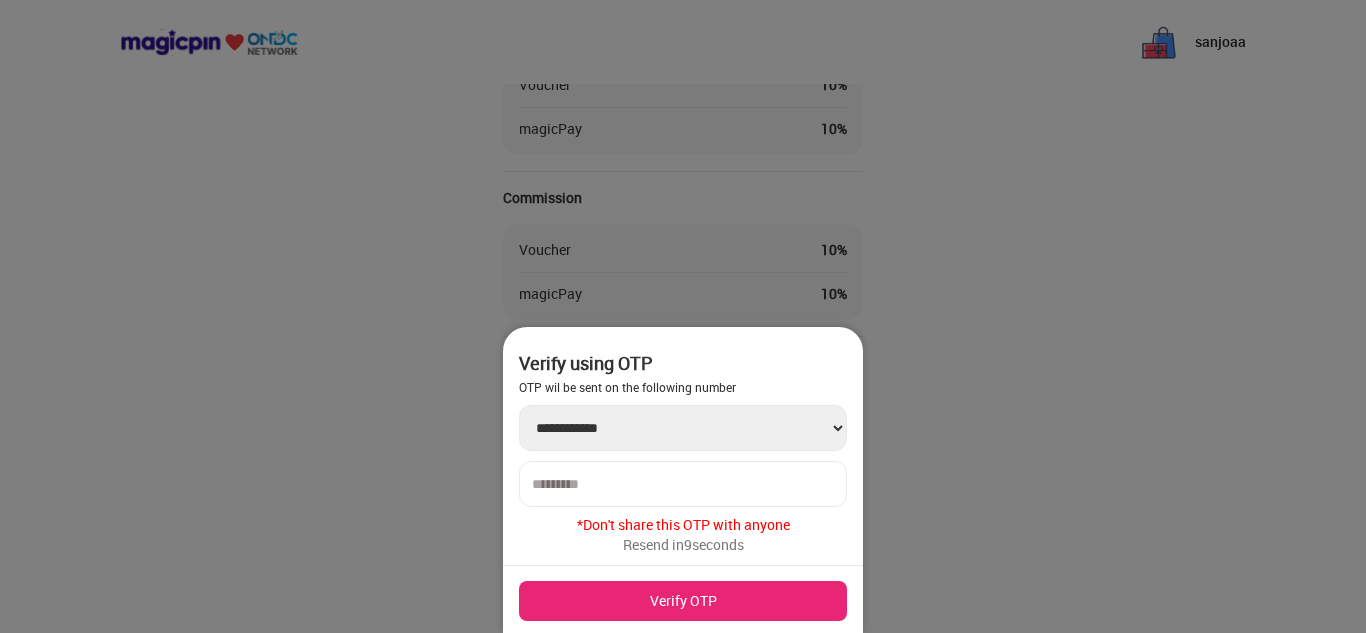 click at bounding box center [683, 484] 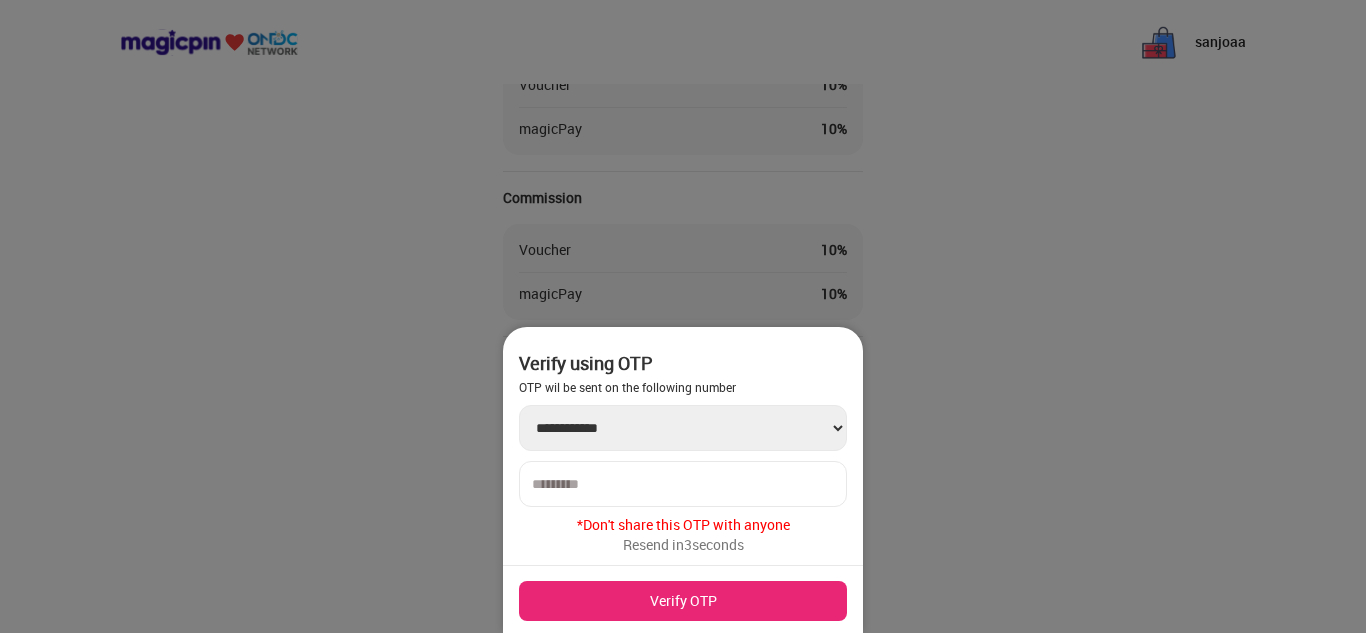 type on "******" 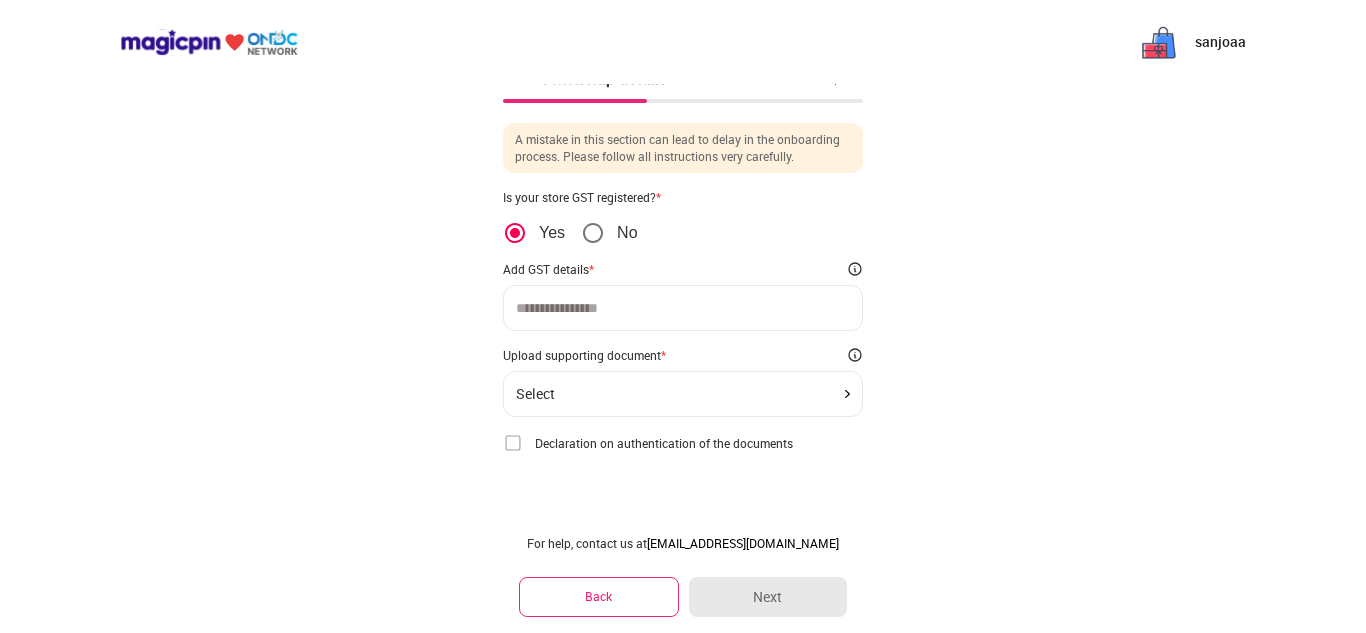 scroll, scrollTop: 0, scrollLeft: 0, axis: both 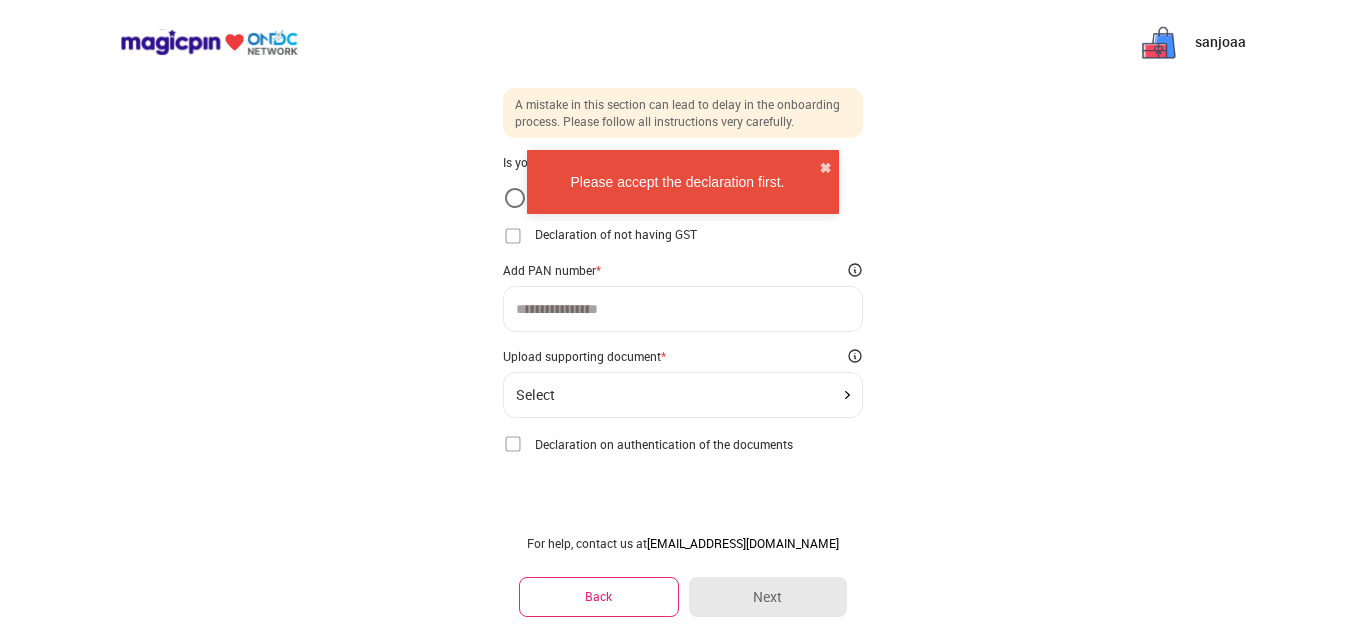 click at bounding box center [683, 309] 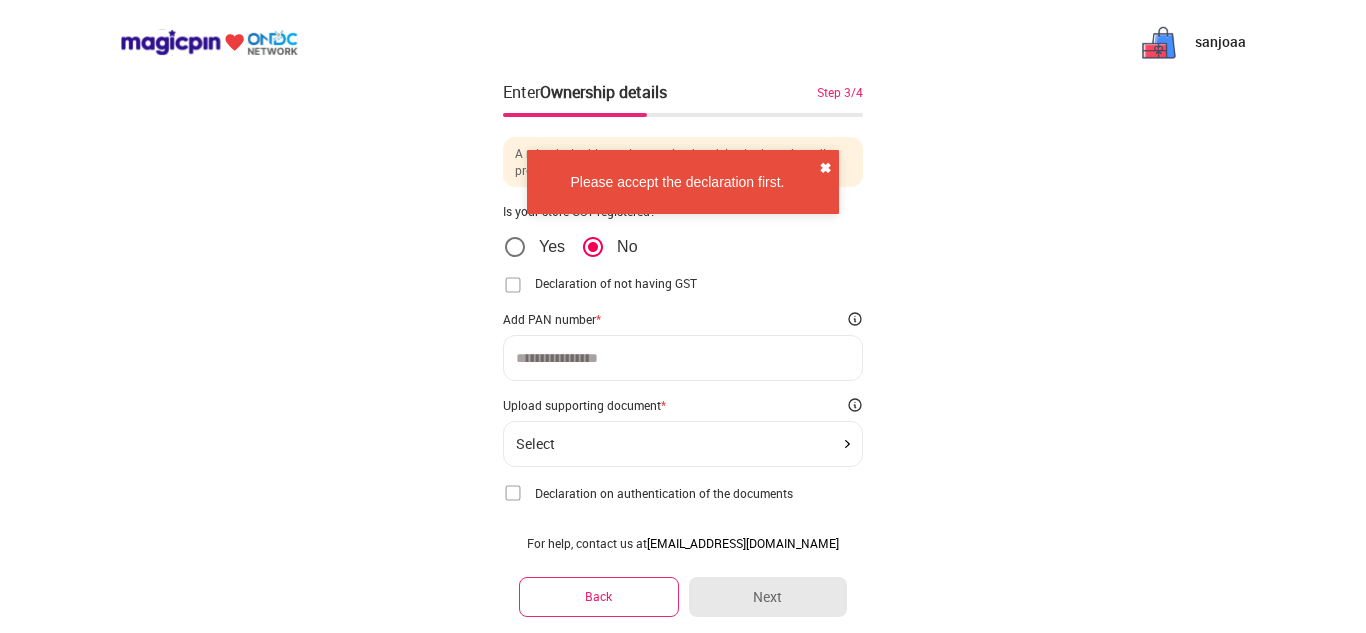 click on "✖" at bounding box center [825, 168] 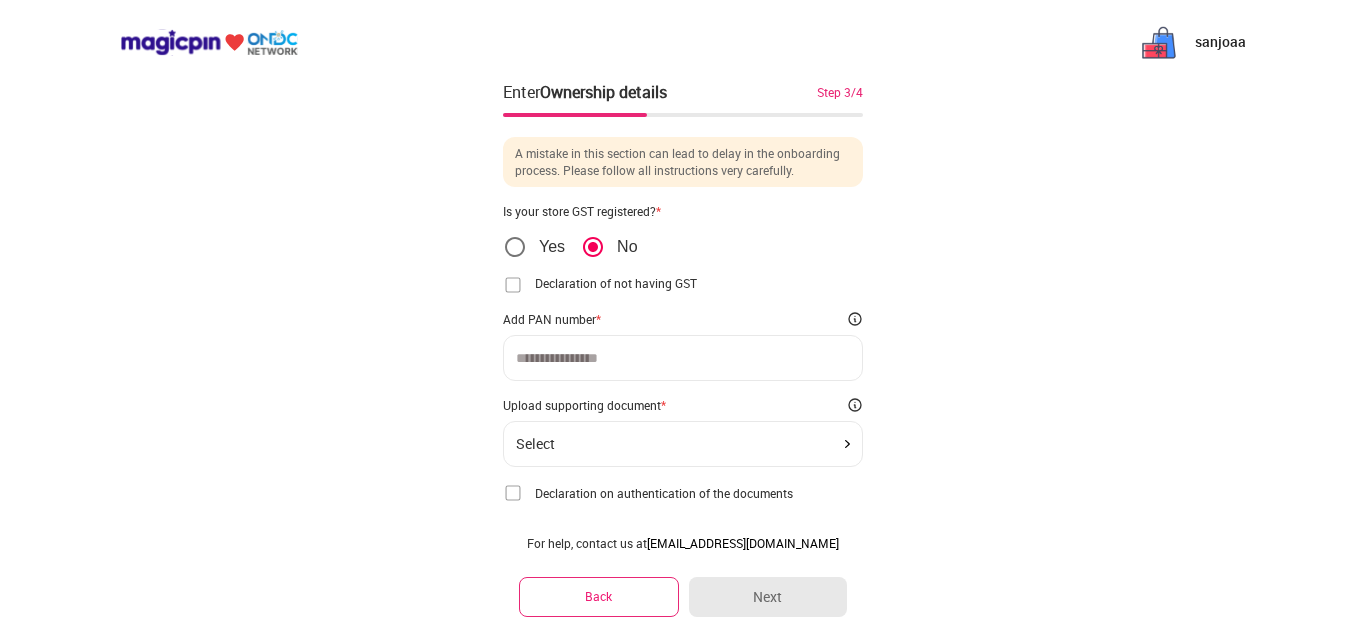 scroll, scrollTop: 50, scrollLeft: 0, axis: vertical 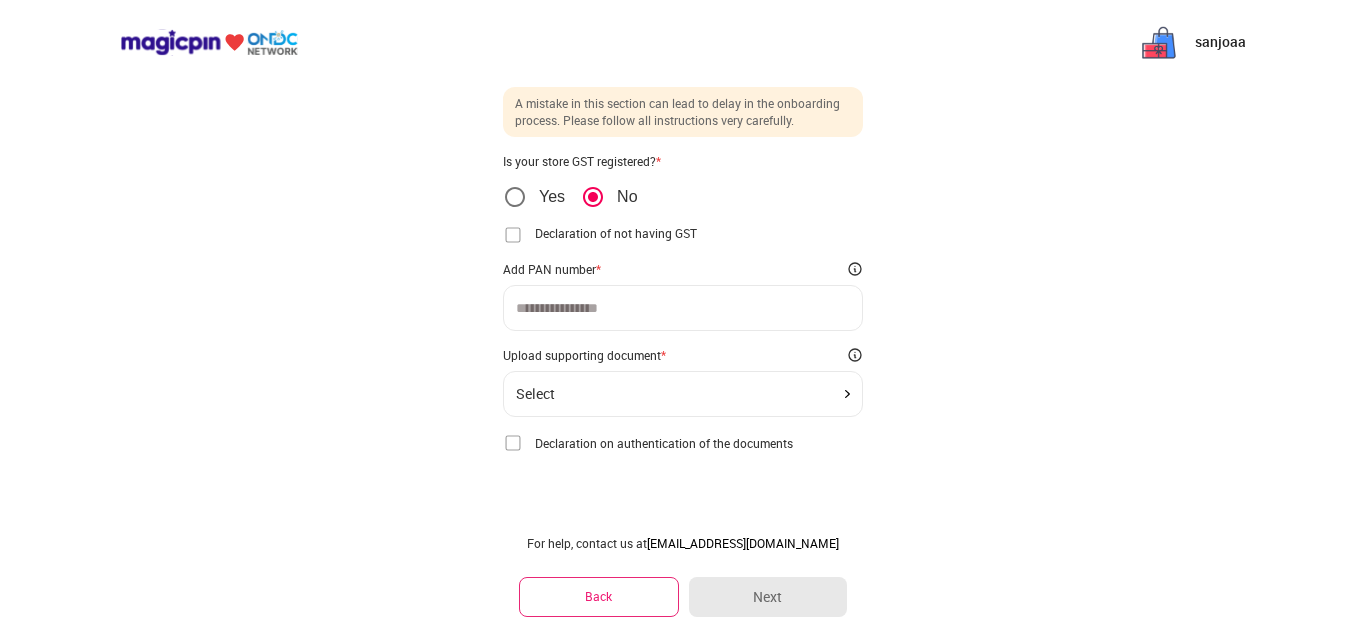 click at bounding box center [513, 443] 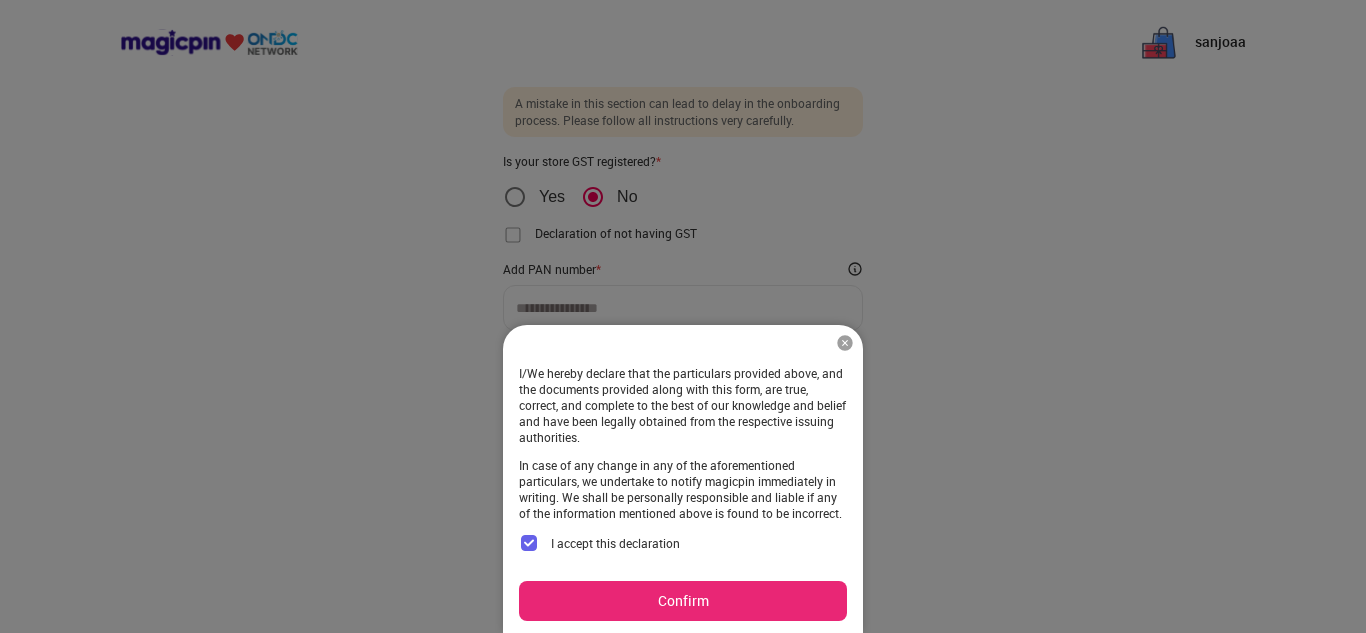 click on "Confirm" at bounding box center [683, 601] 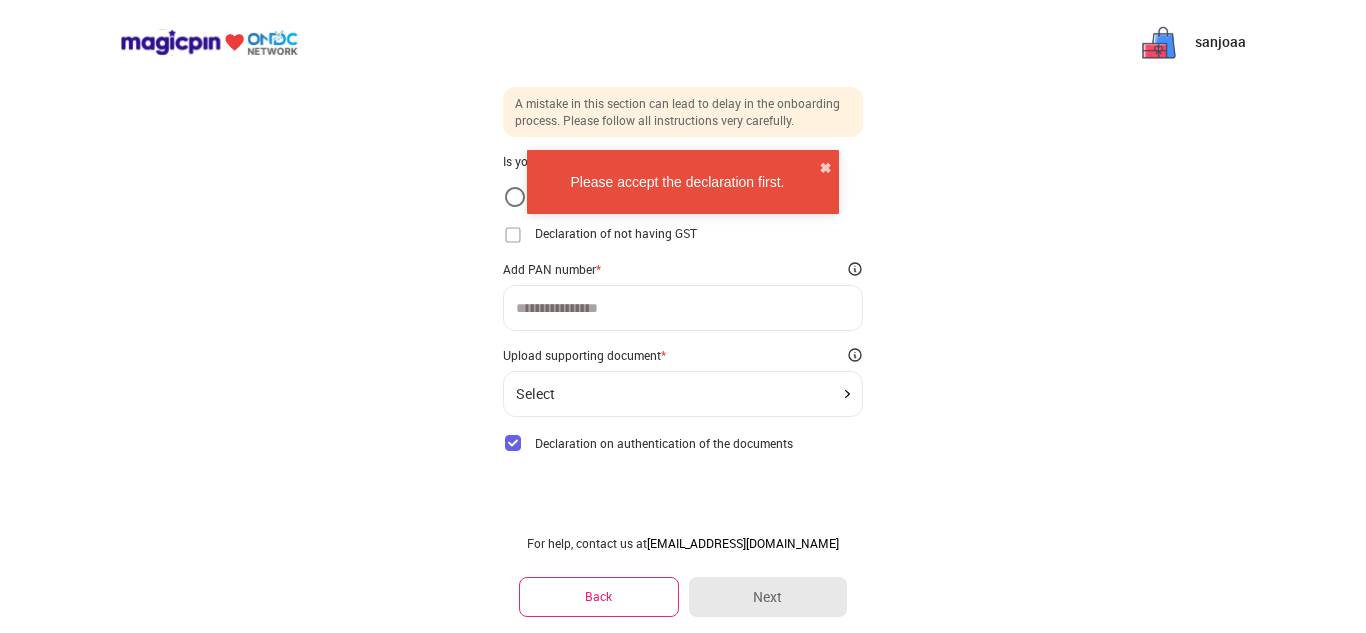 click at bounding box center [683, 308] 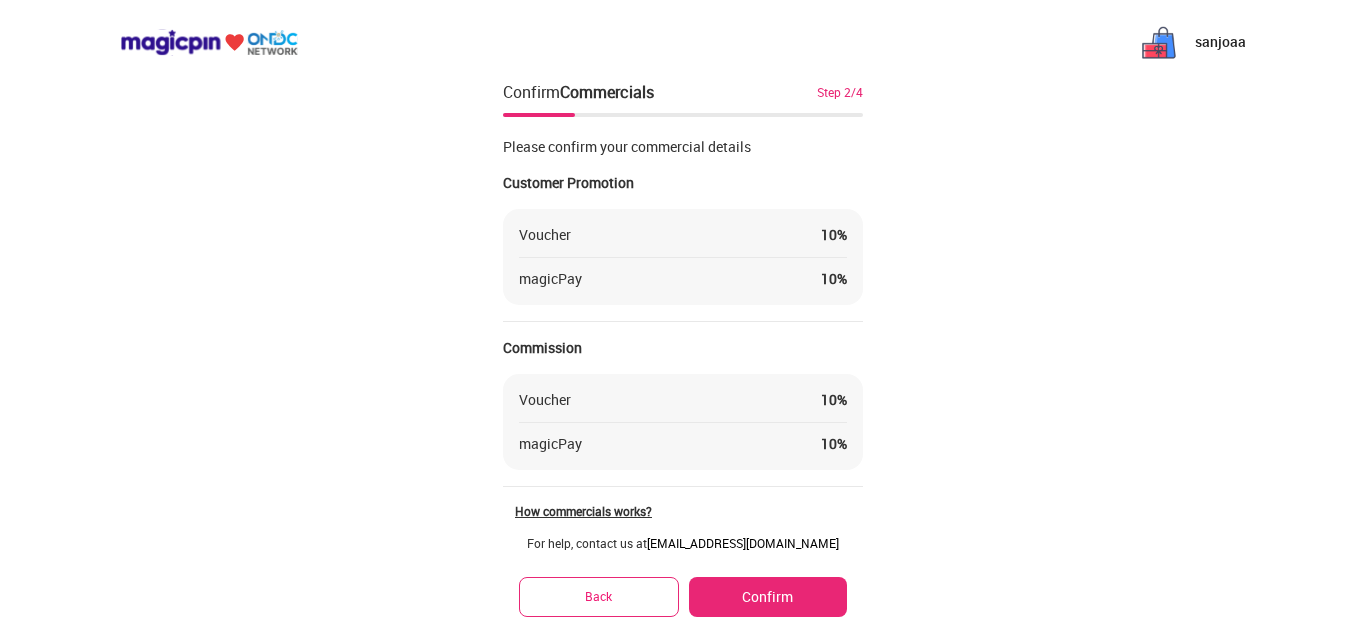 scroll, scrollTop: 66, scrollLeft: 0, axis: vertical 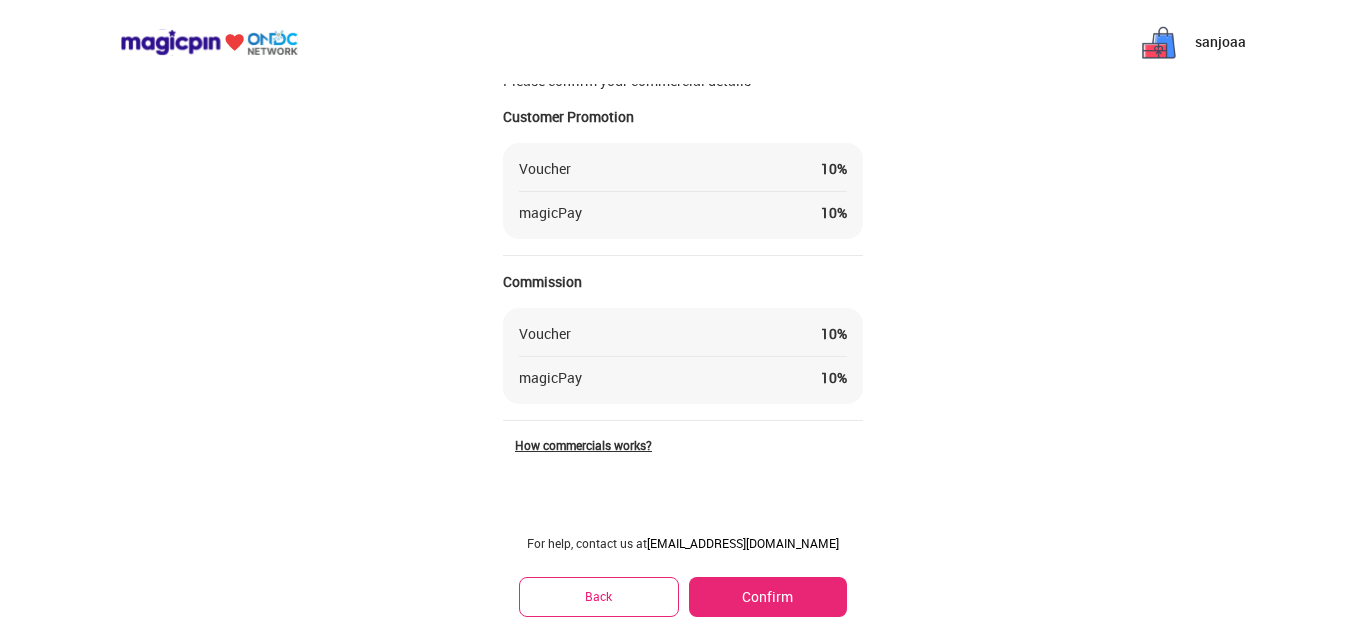 click on "Confirm" at bounding box center [768, 597] 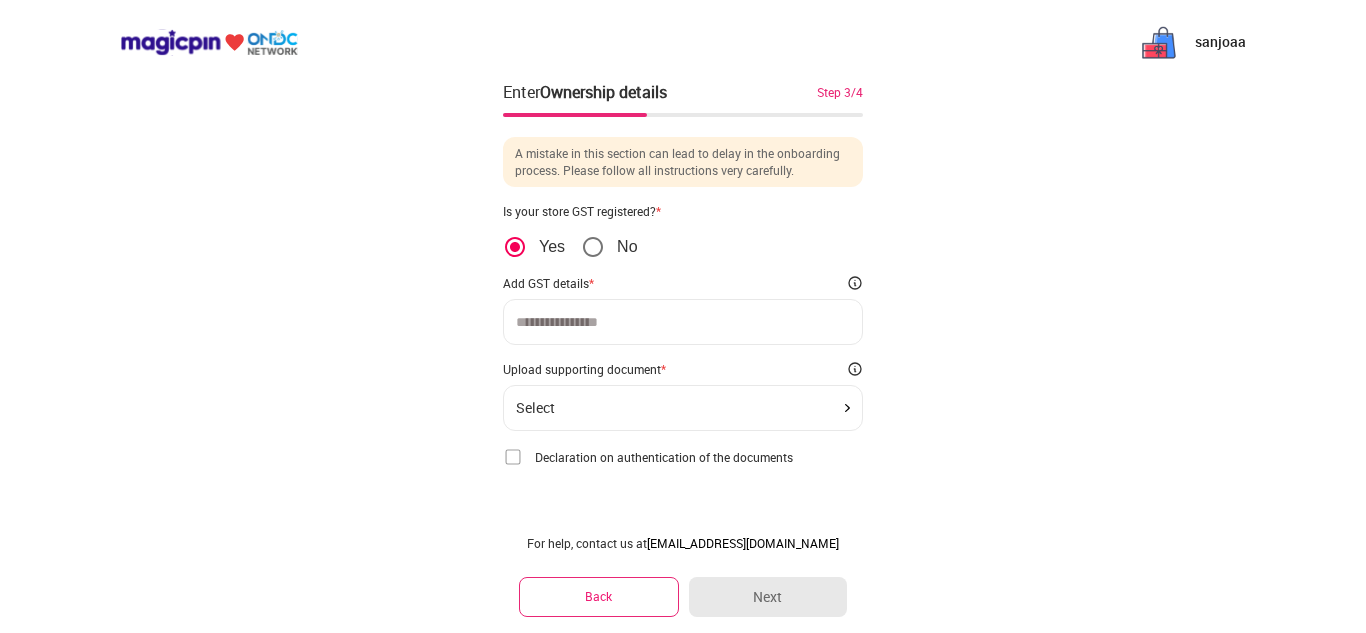 scroll, scrollTop: 14, scrollLeft: 0, axis: vertical 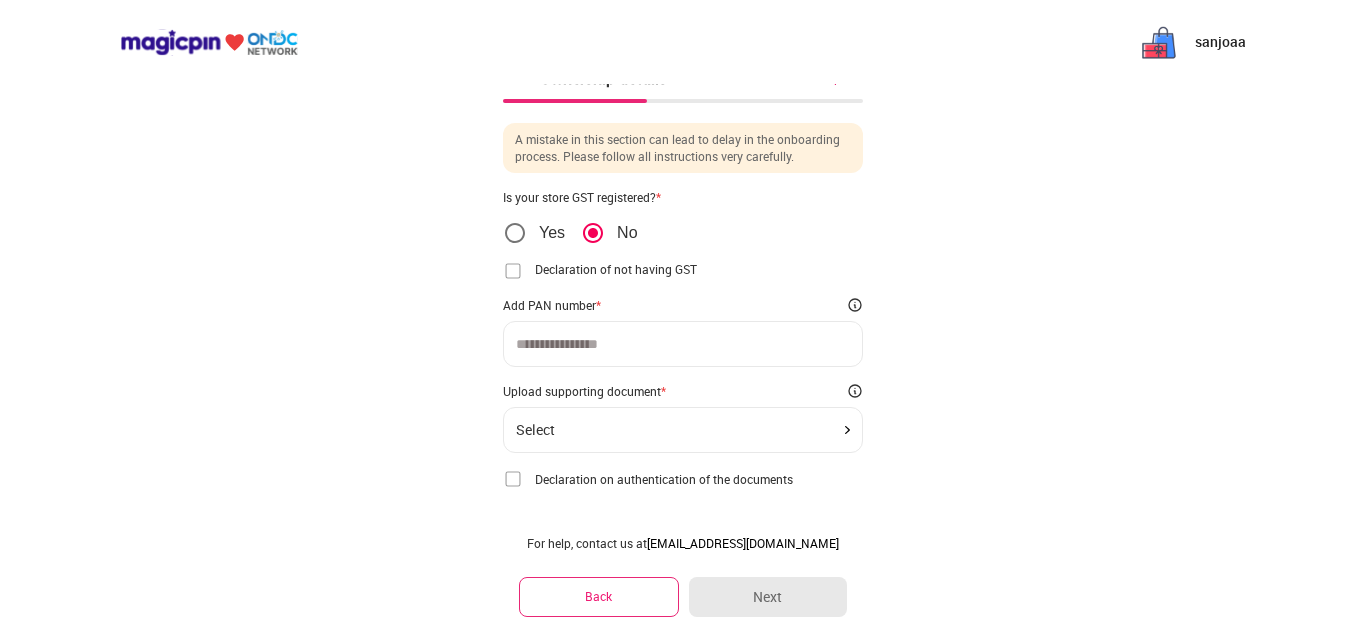 click on "Select" 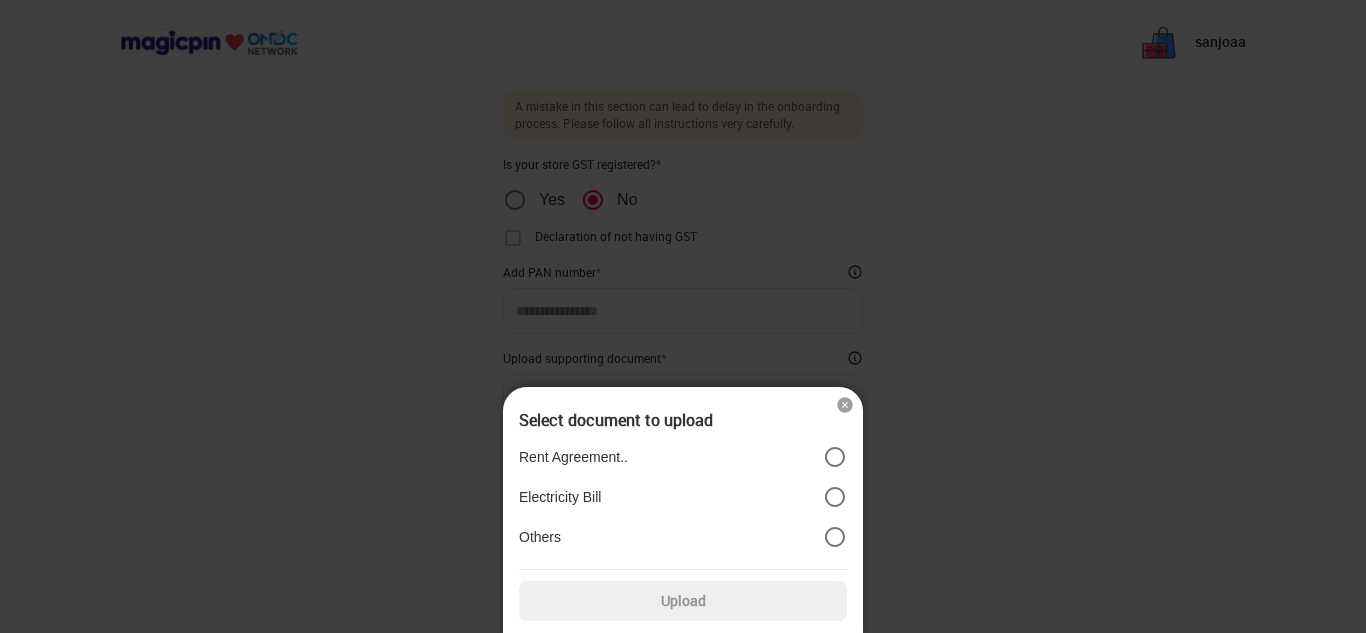 scroll, scrollTop: 50, scrollLeft: 0, axis: vertical 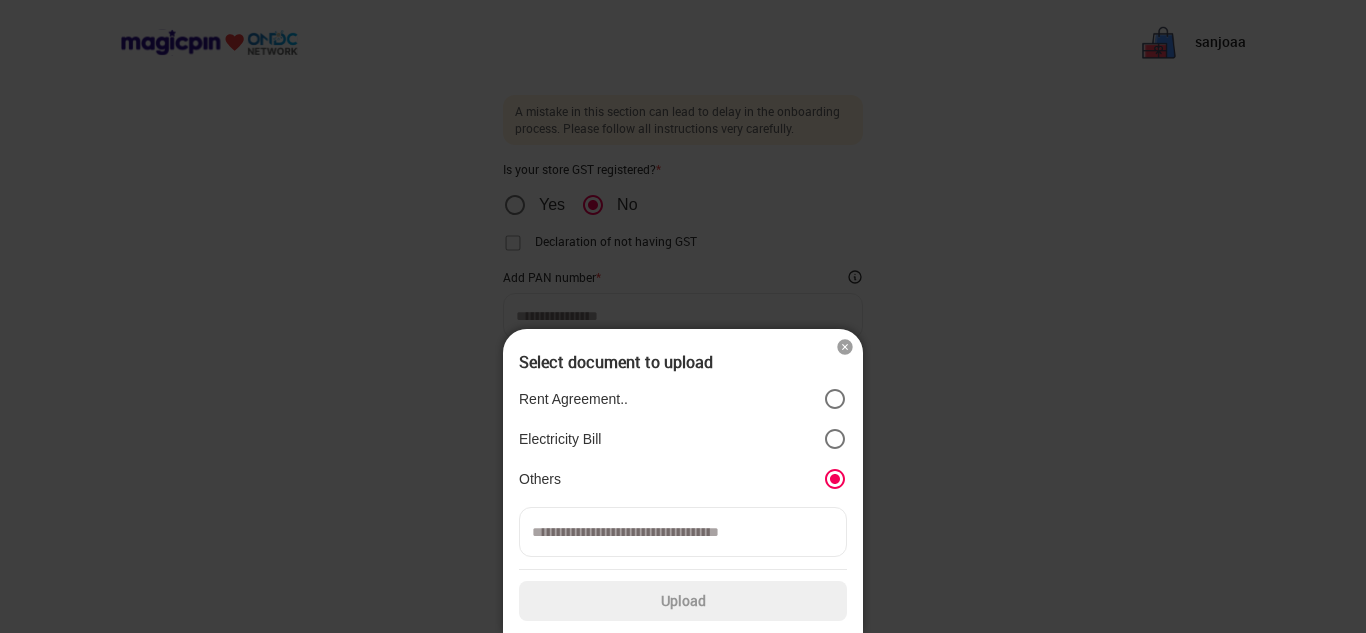 click at bounding box center [683, 532] 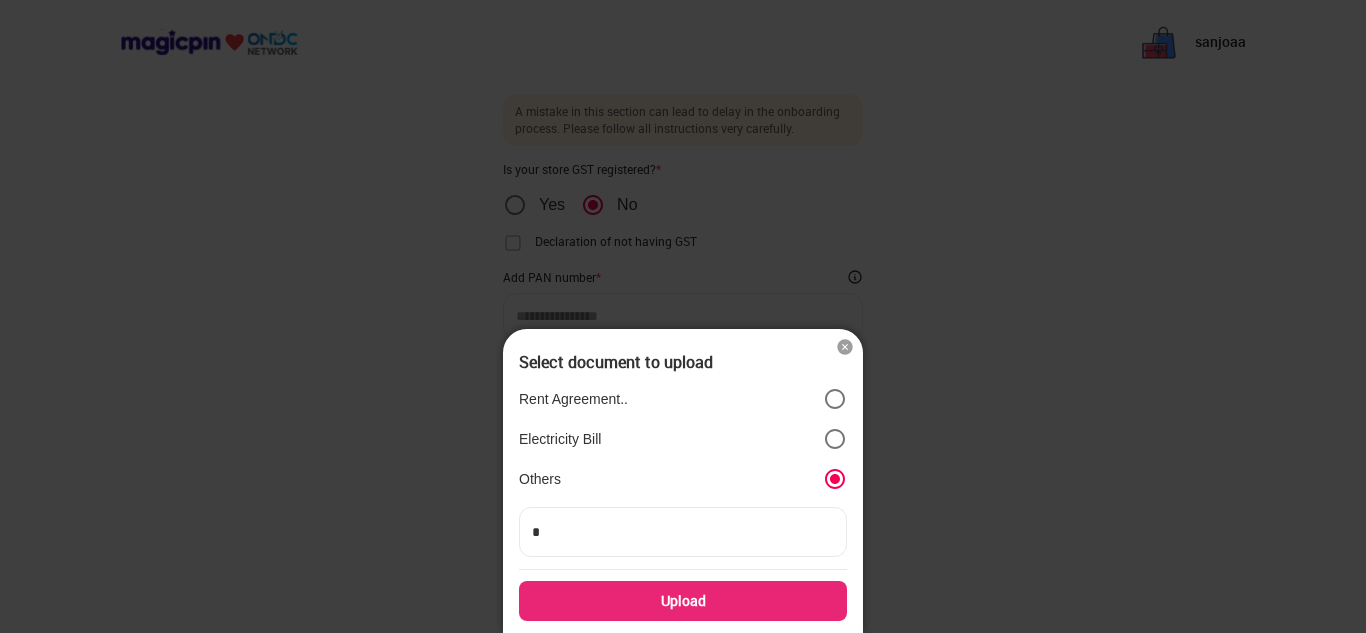 type on "**" 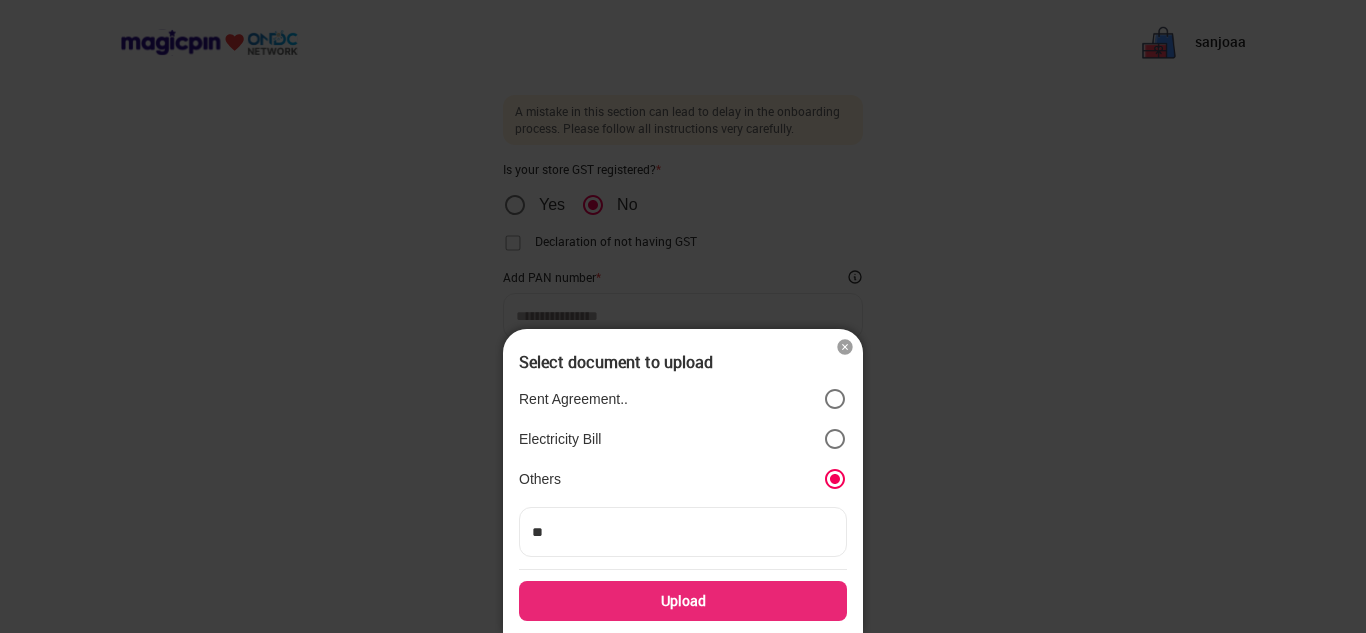 type on "***" 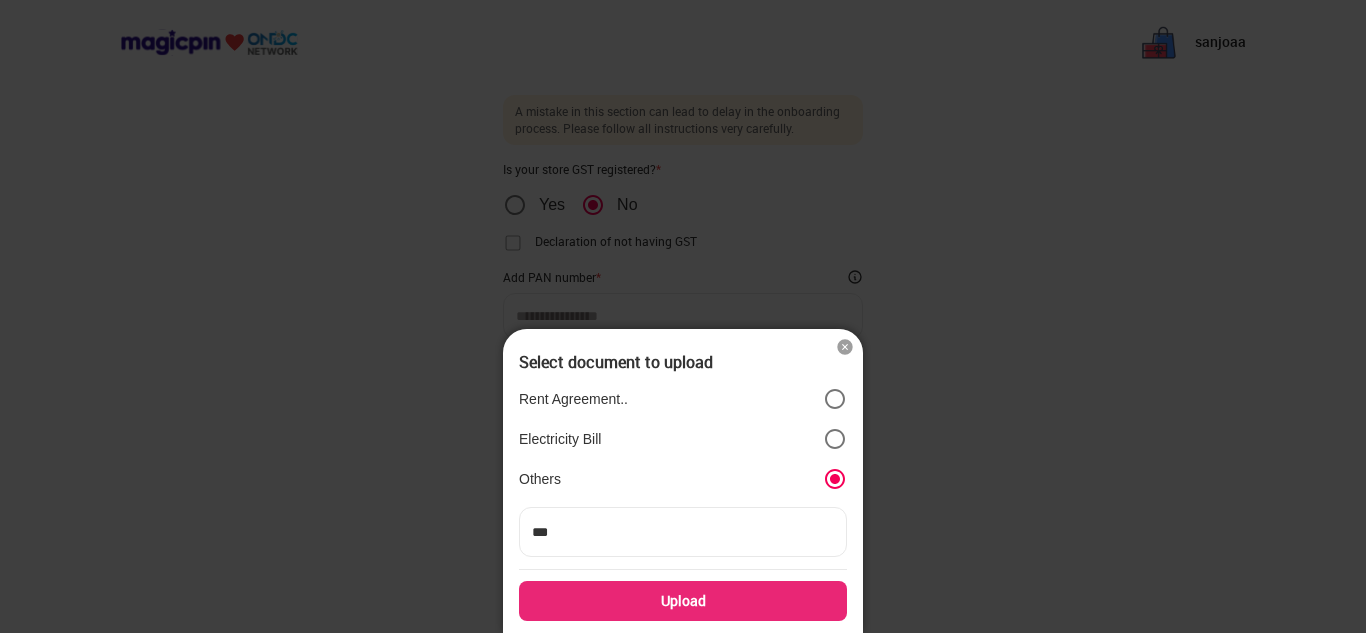 type on "****" 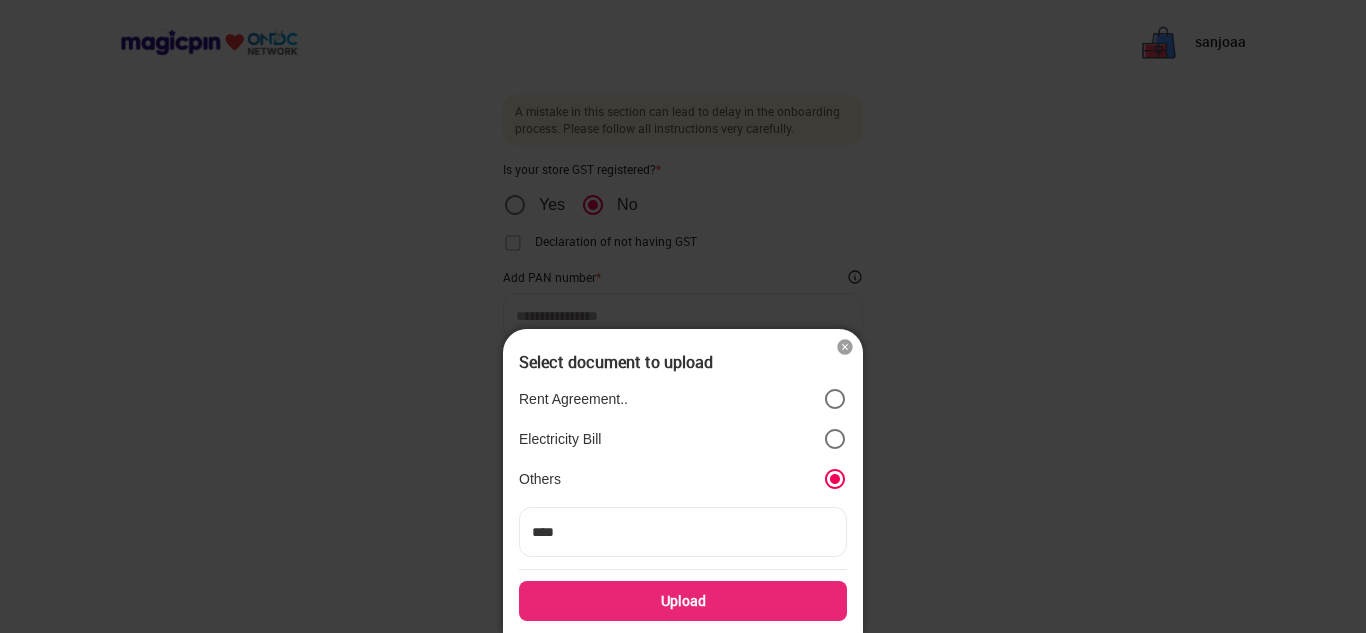 type on "*****" 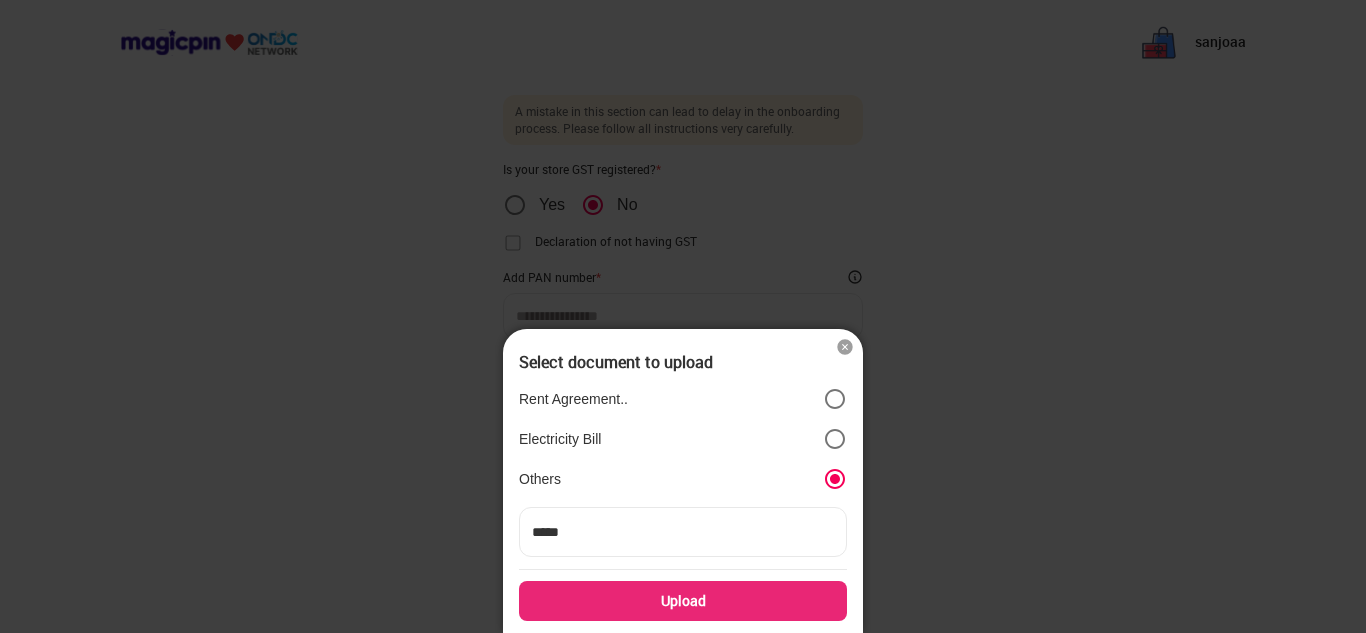 type on "******" 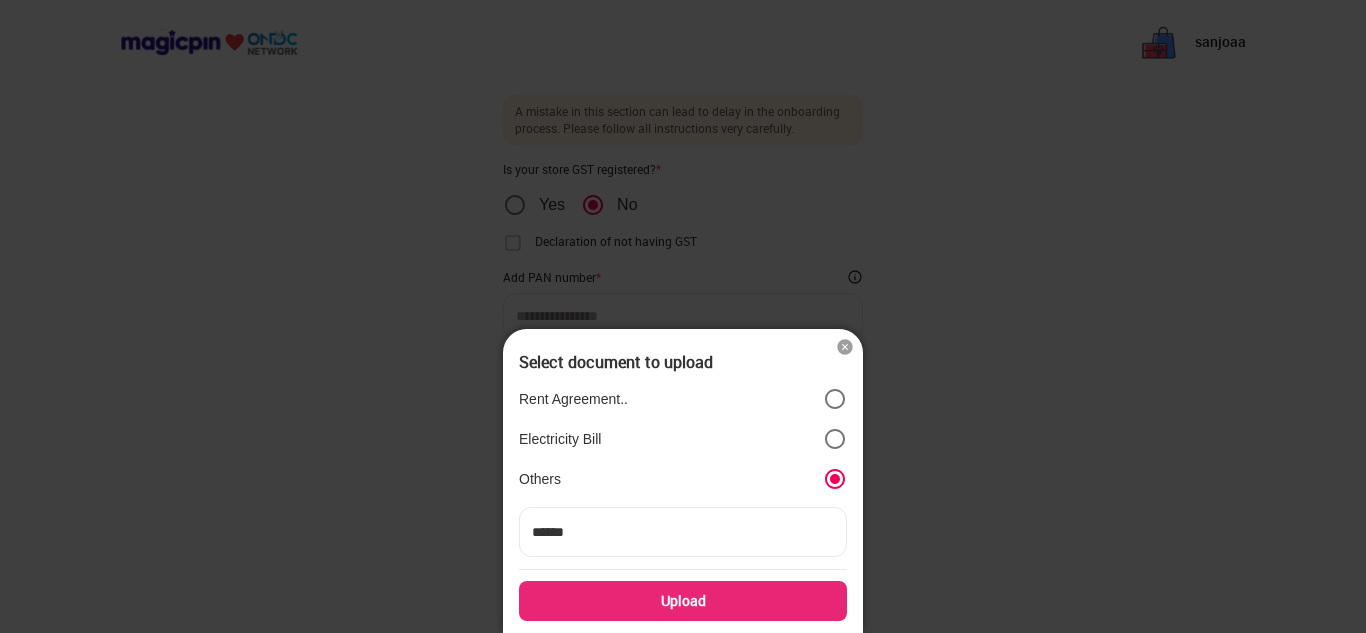 type on "*******" 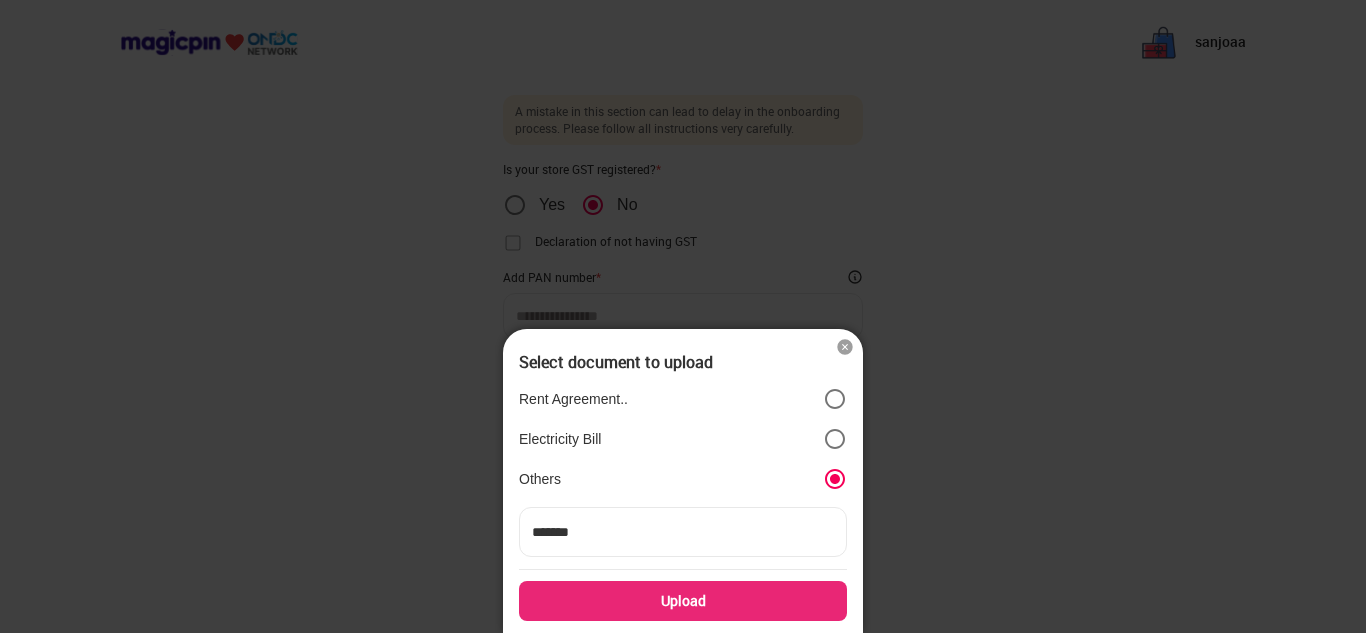 type on "********" 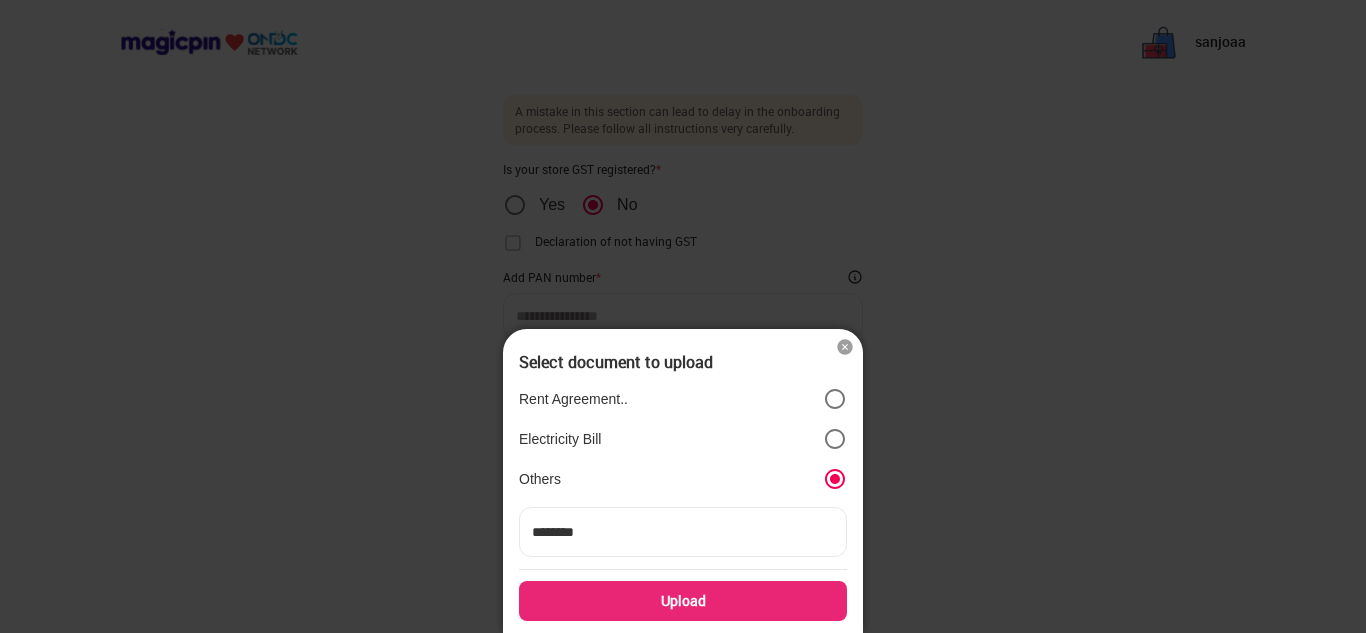 type on "*********" 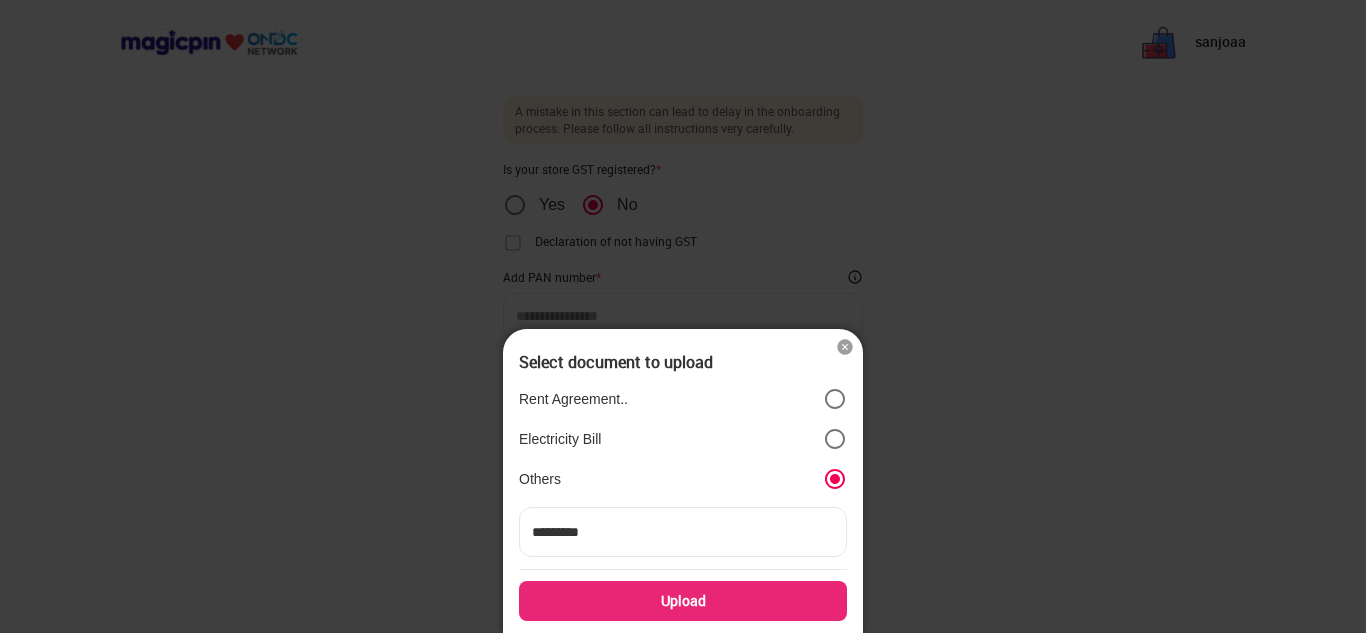 type on "**********" 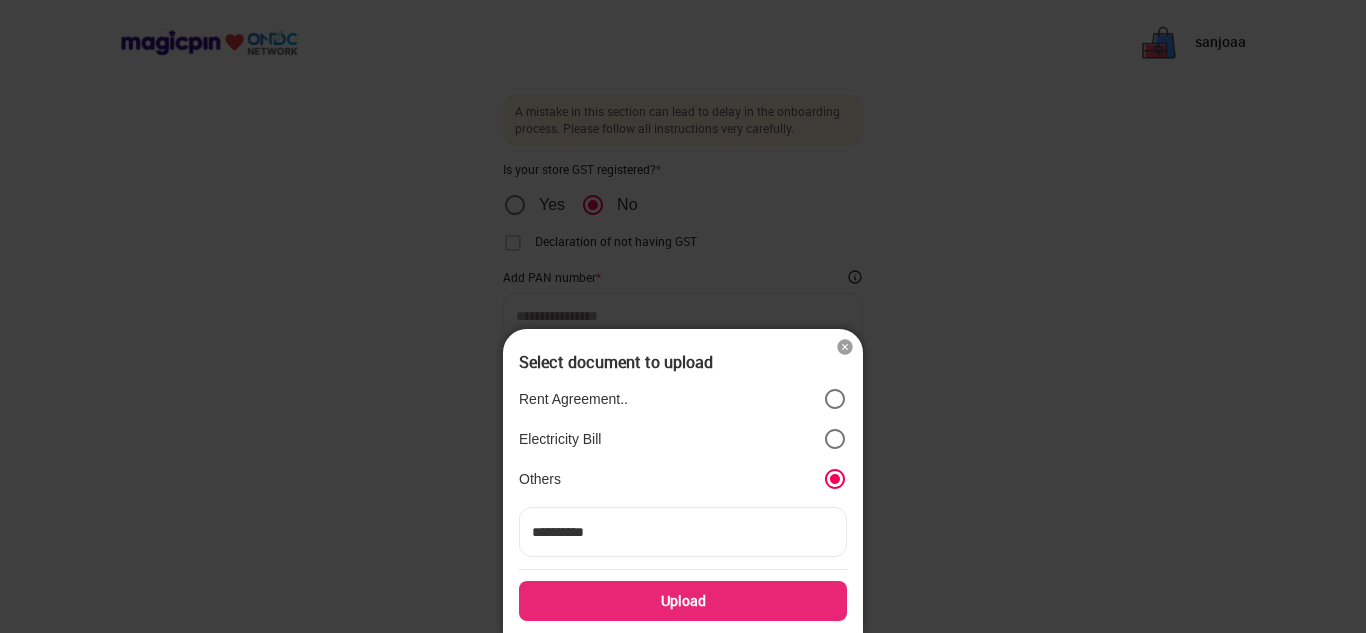 type on "*********" 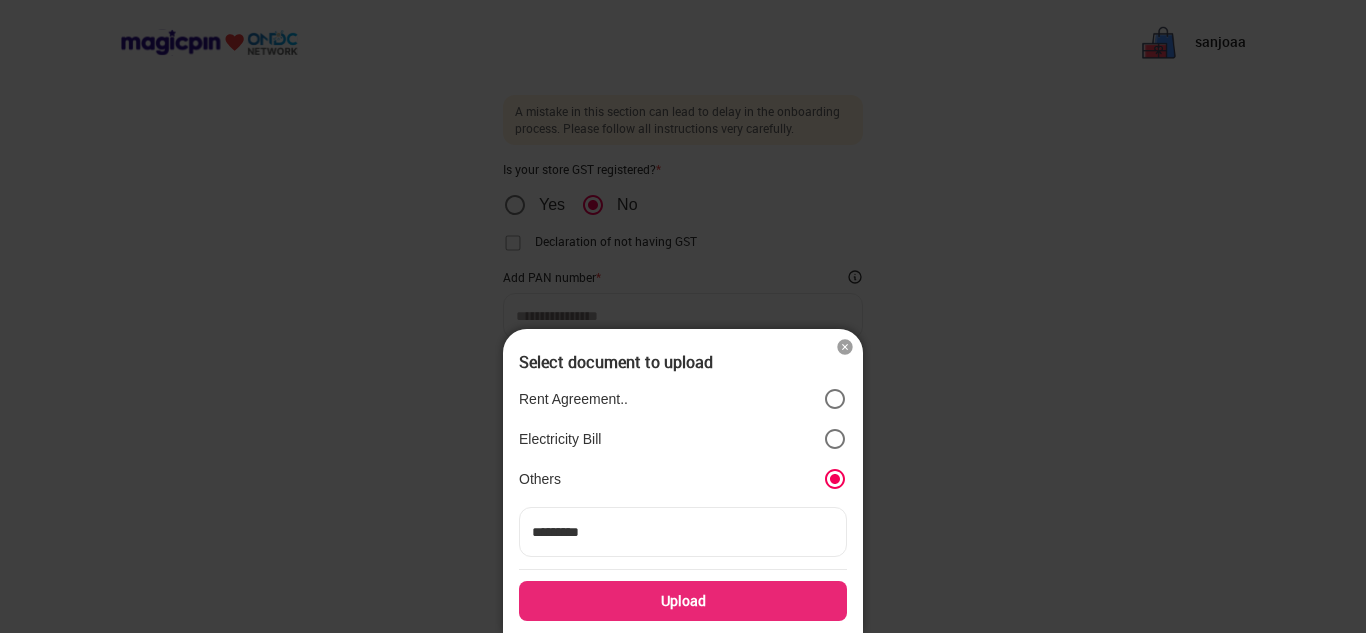 type on "********" 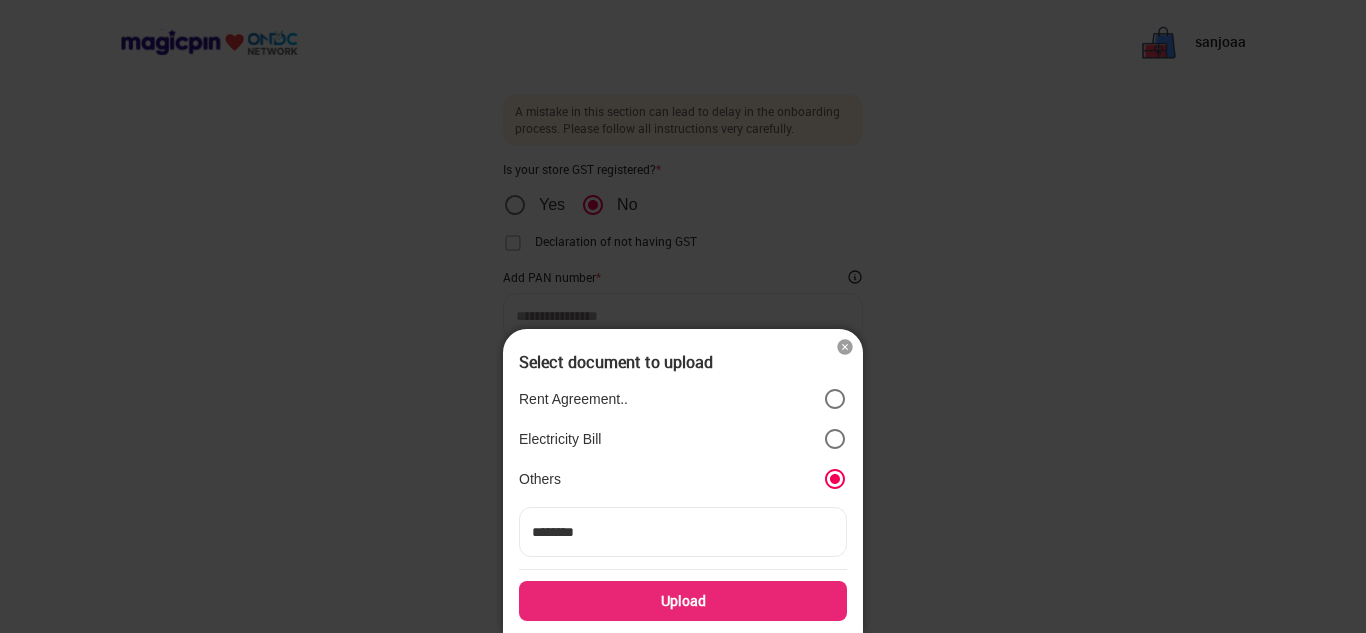 type on "*******" 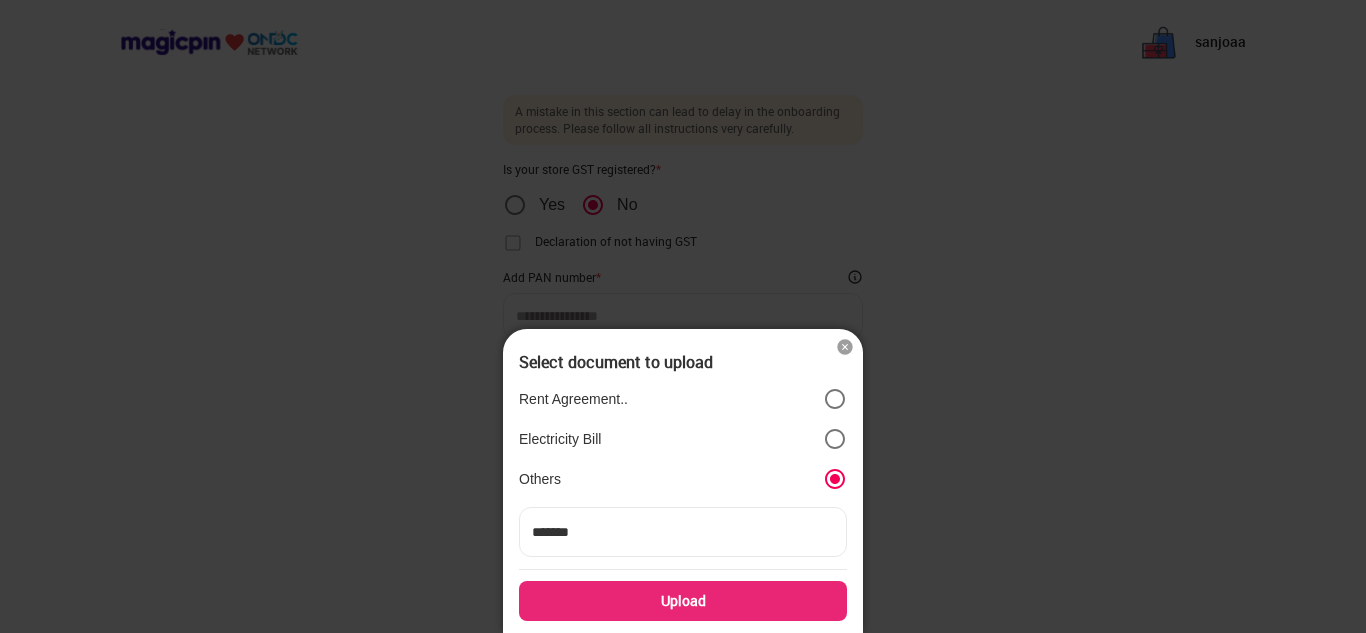 type on "******" 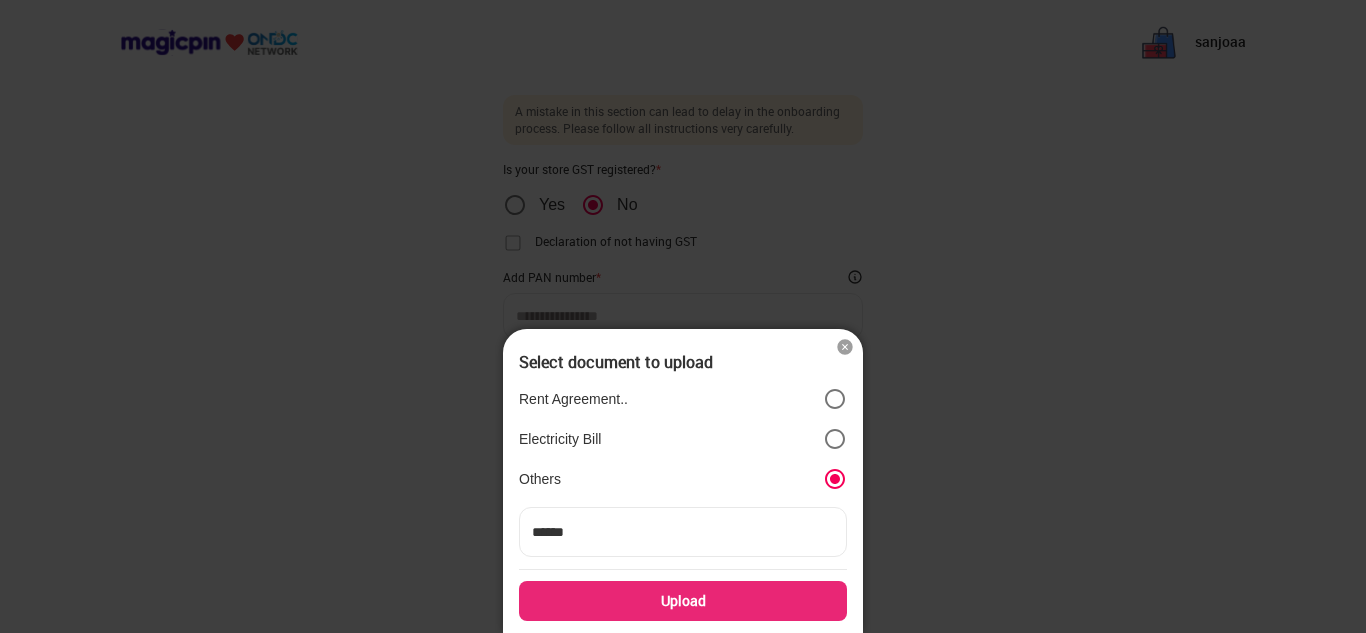 type on "*****" 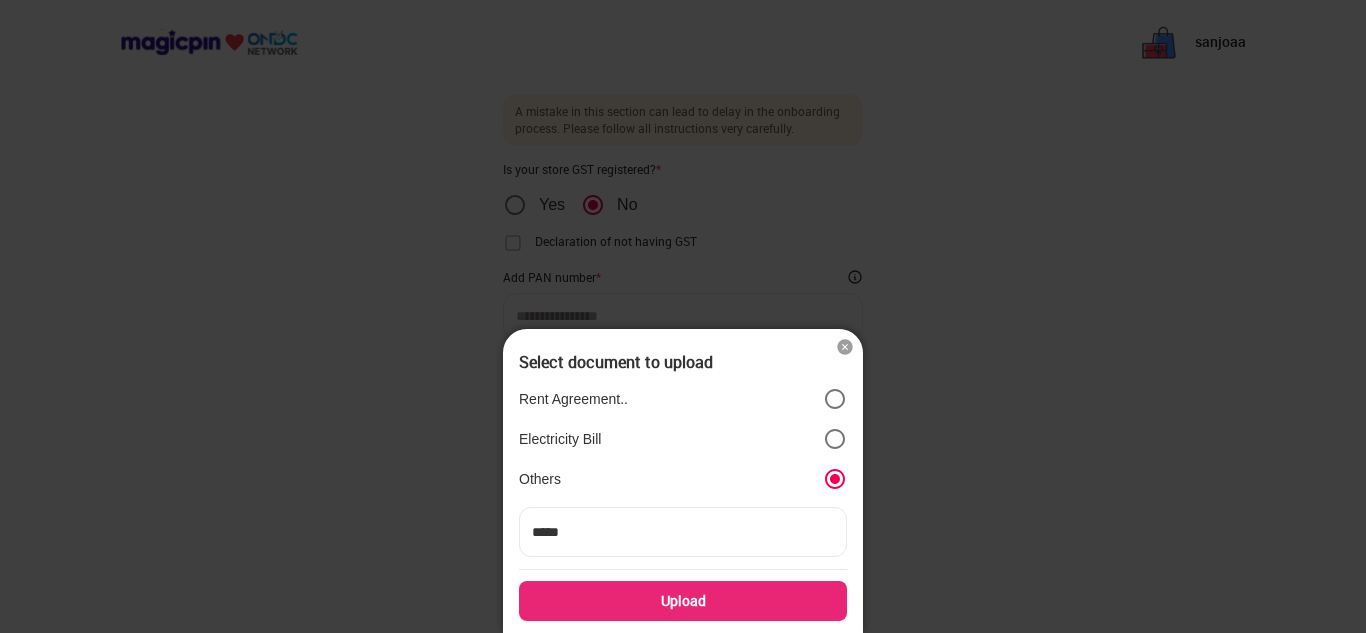 type on "*****" 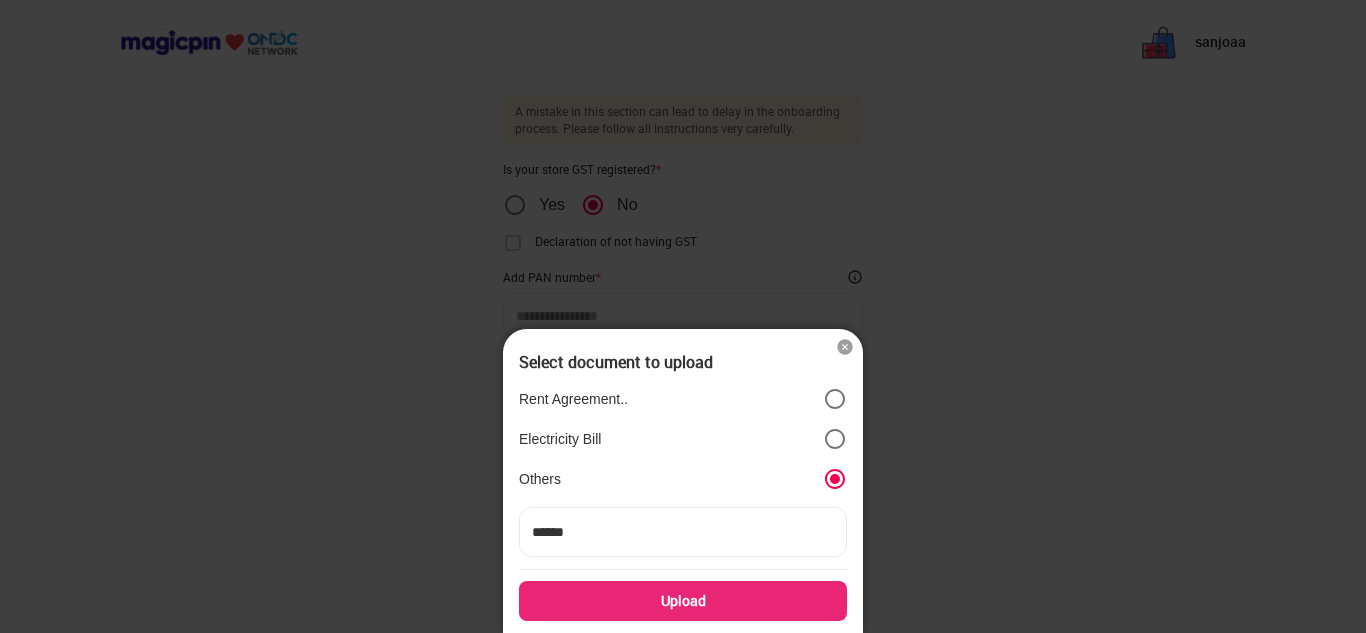 type on "*****" 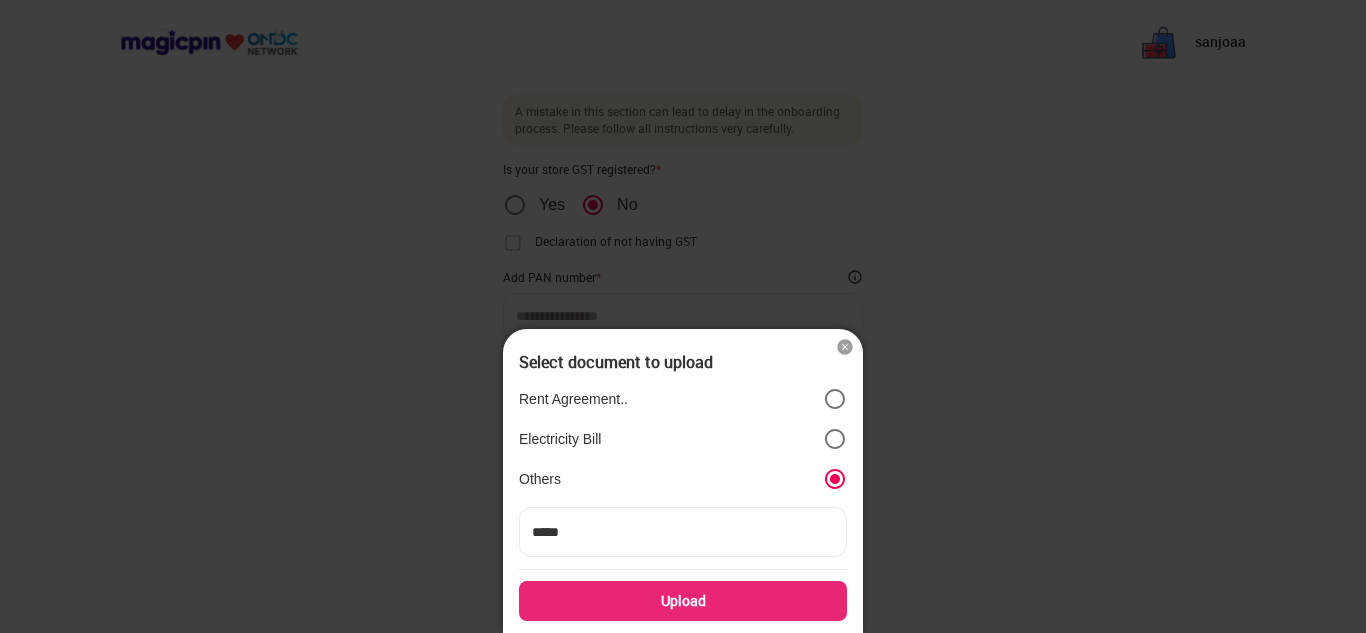 type on "******" 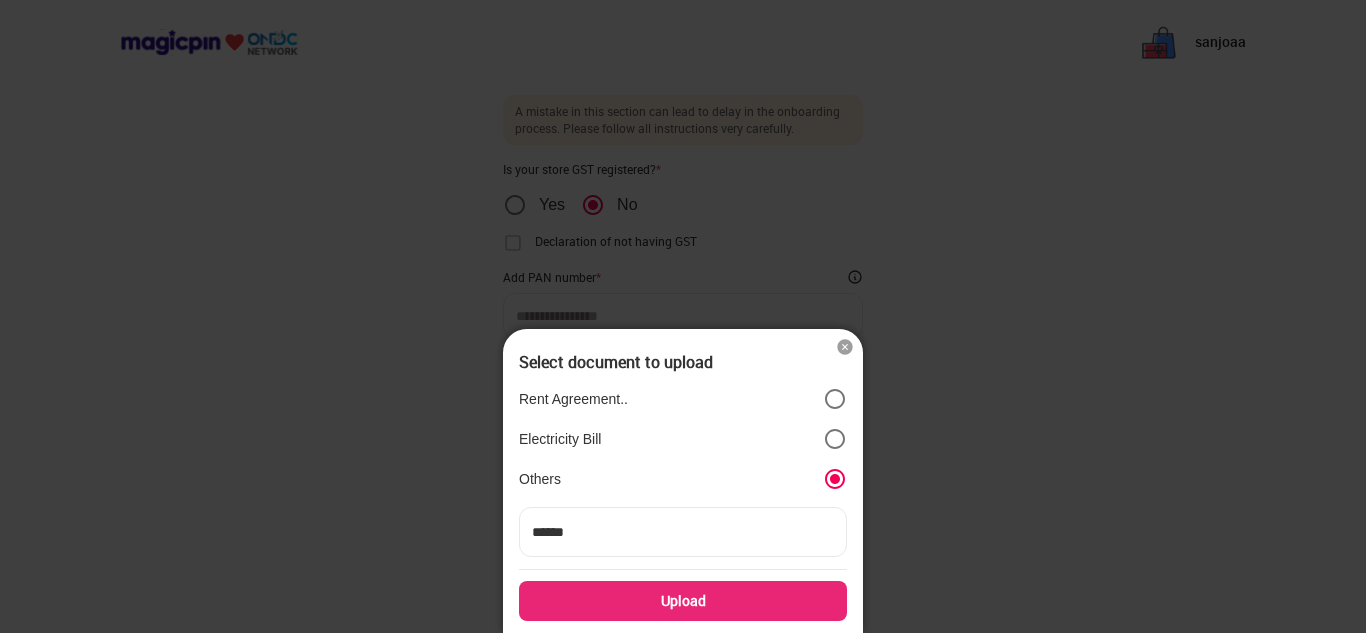 type on "******" 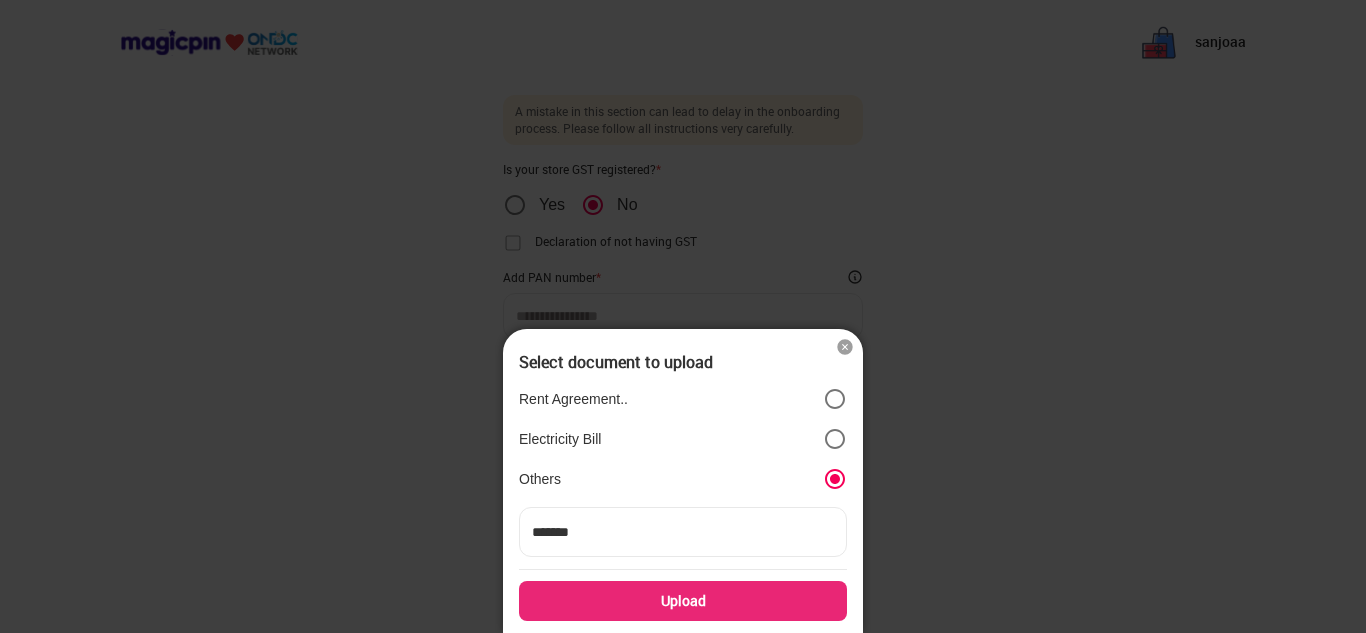 type on "******" 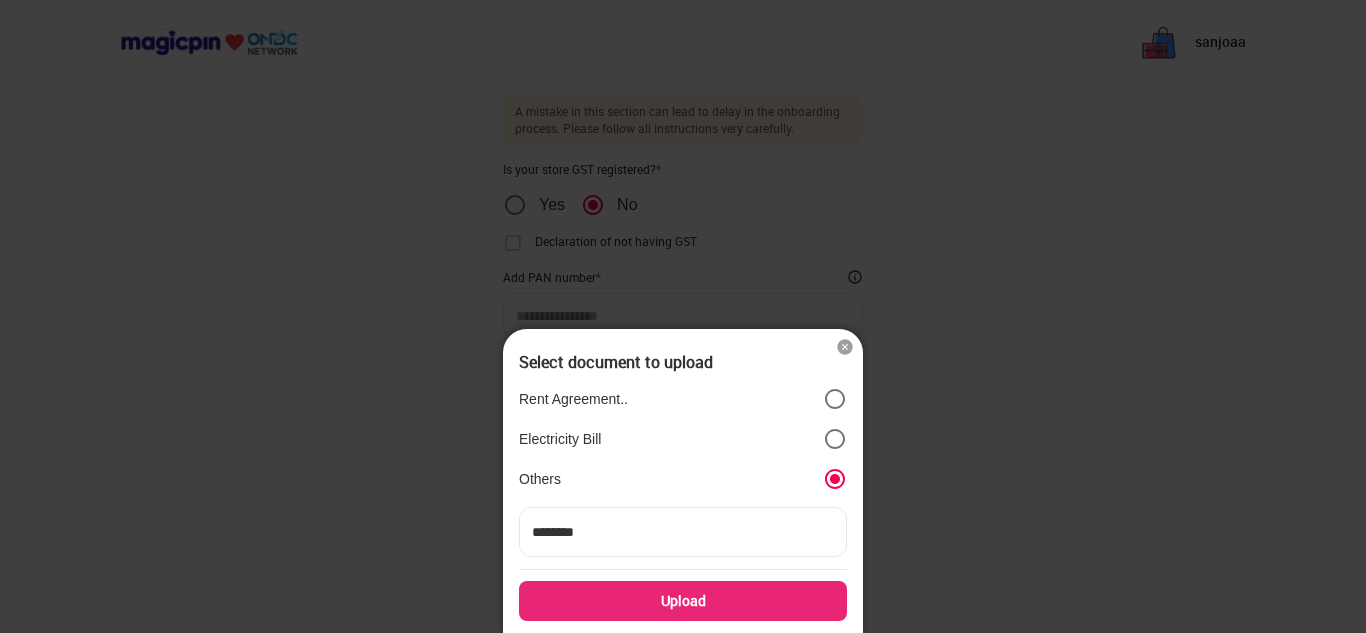 type on "*********" 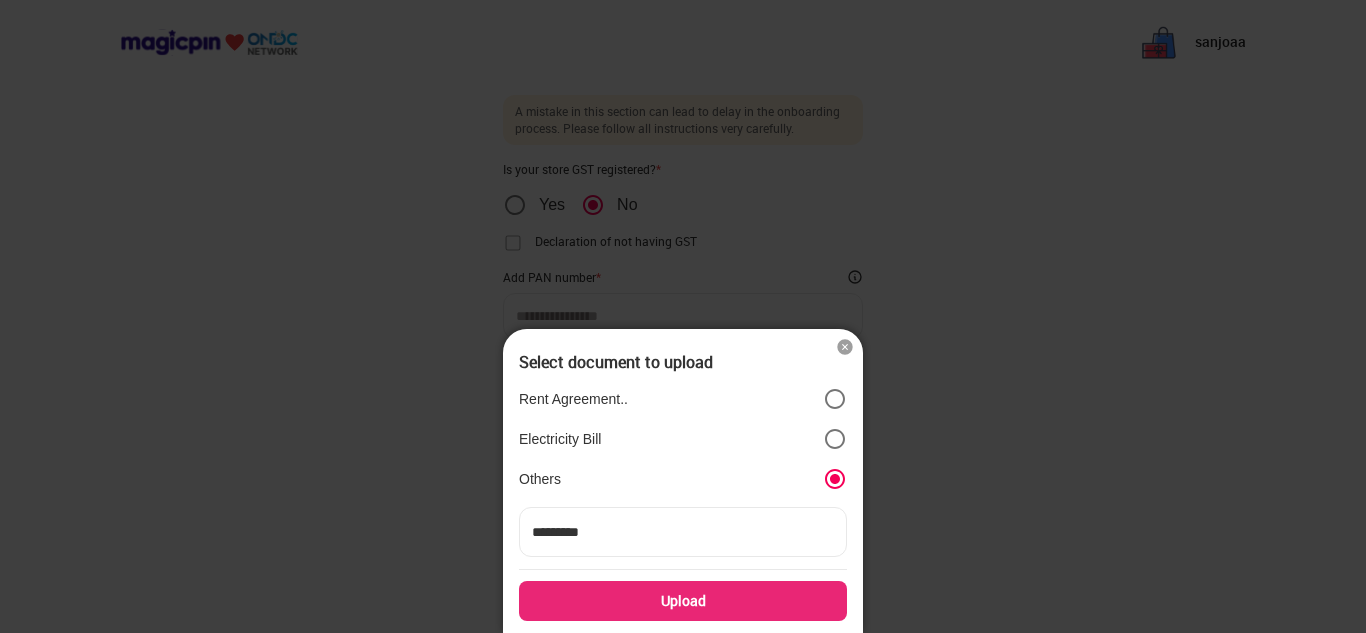 type on "**********" 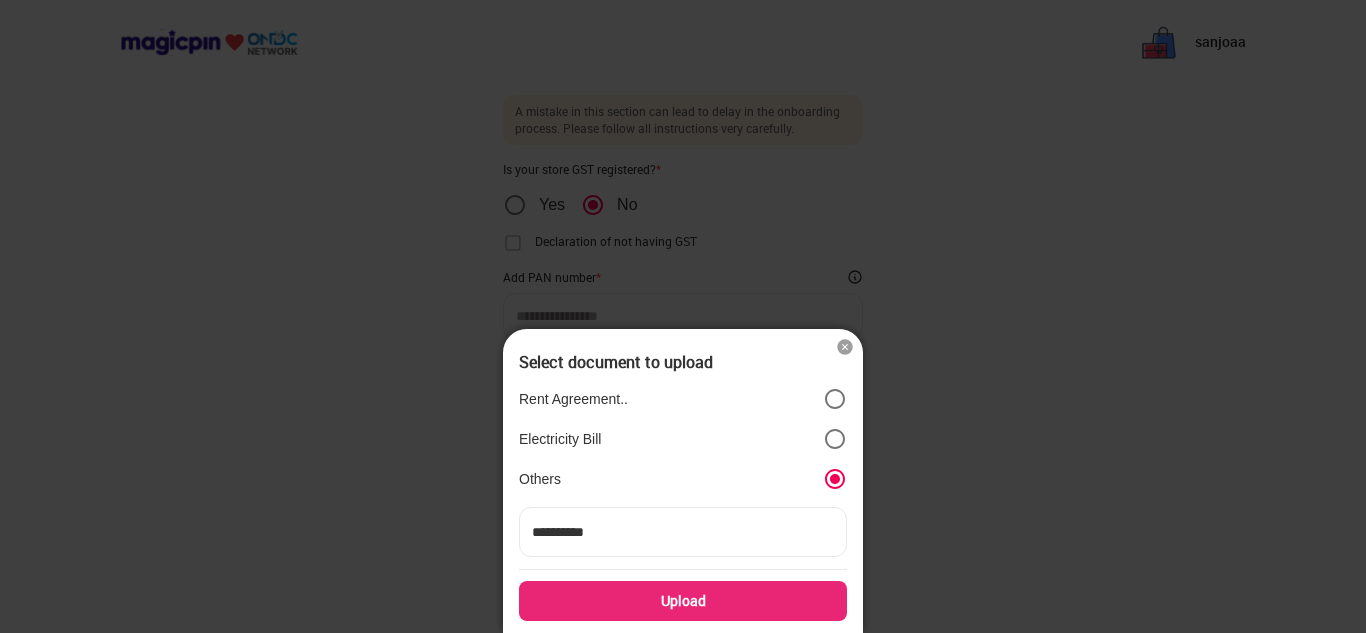 type on "**********" 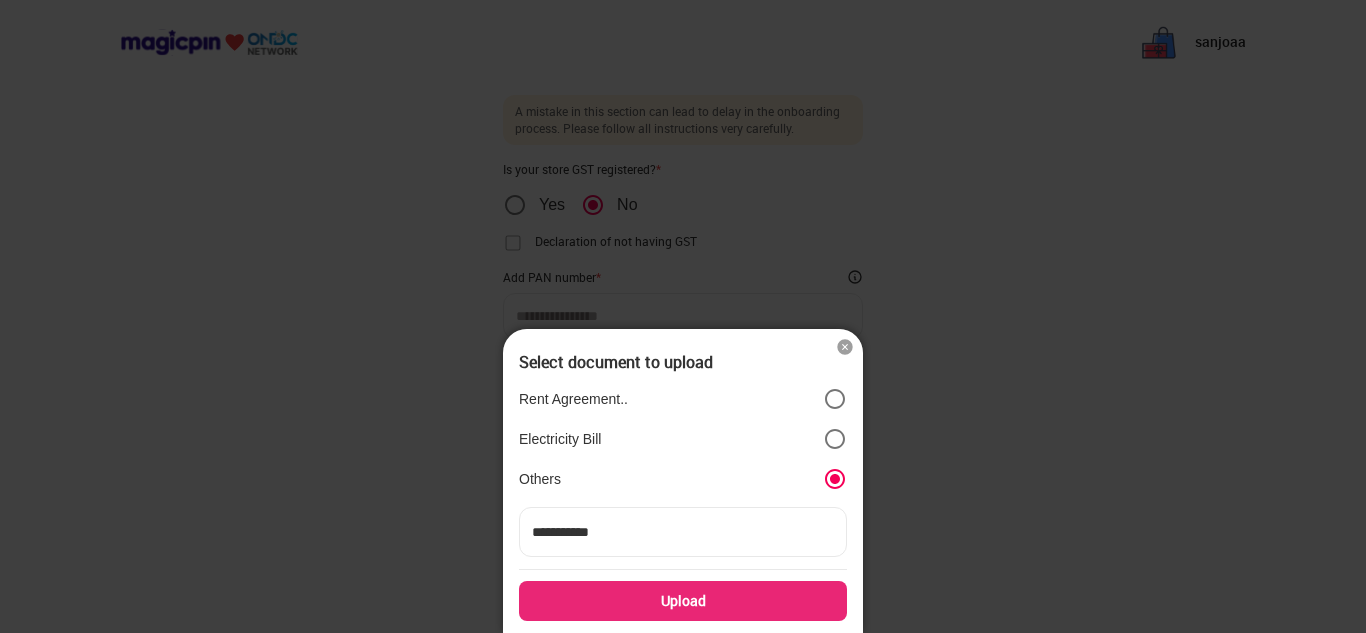 type on "**********" 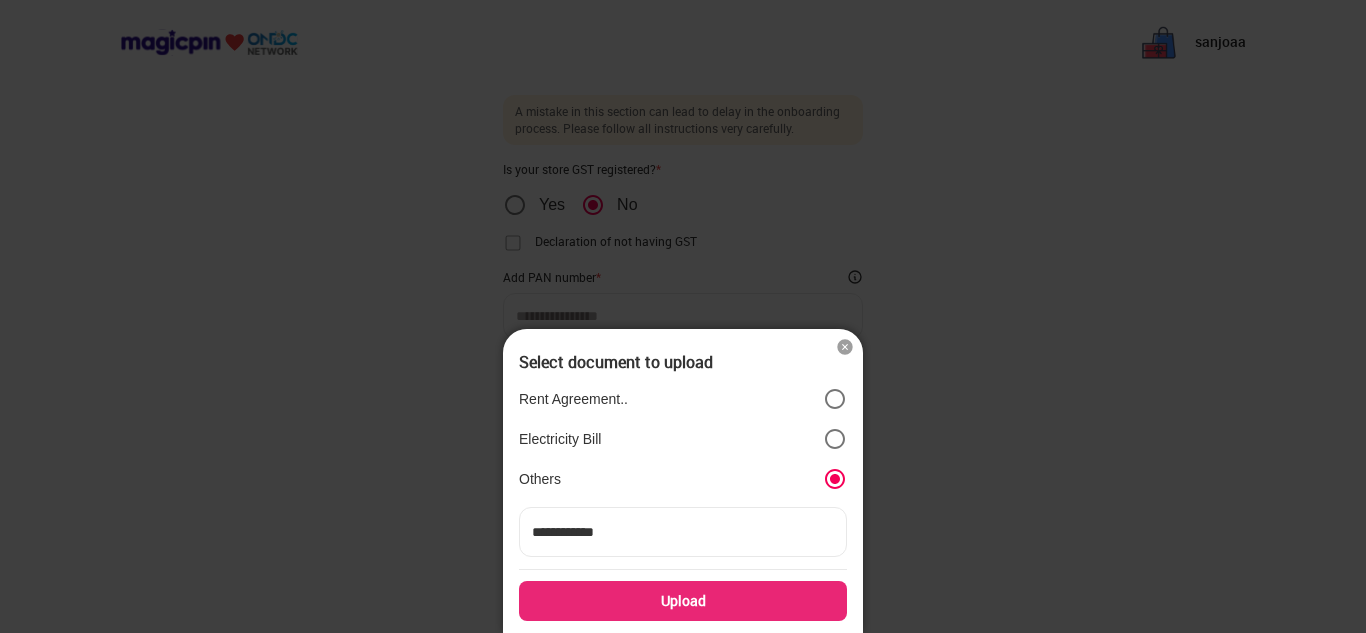 type on "**********" 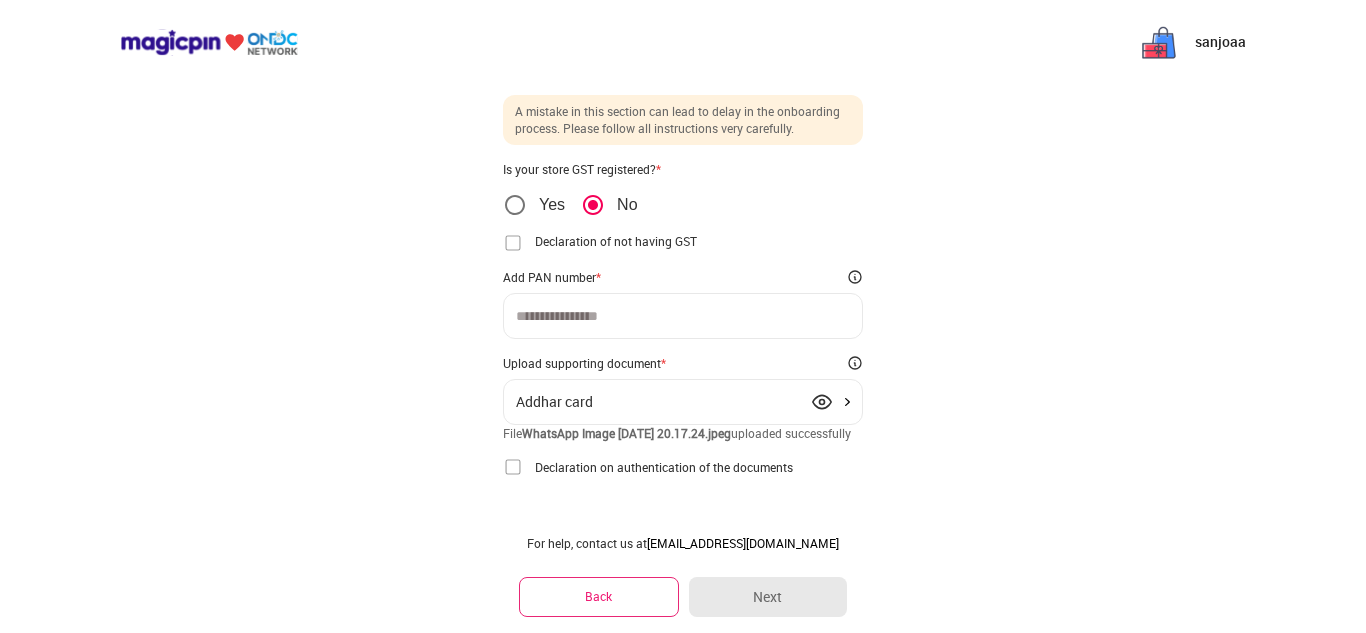 click at bounding box center [513, 467] 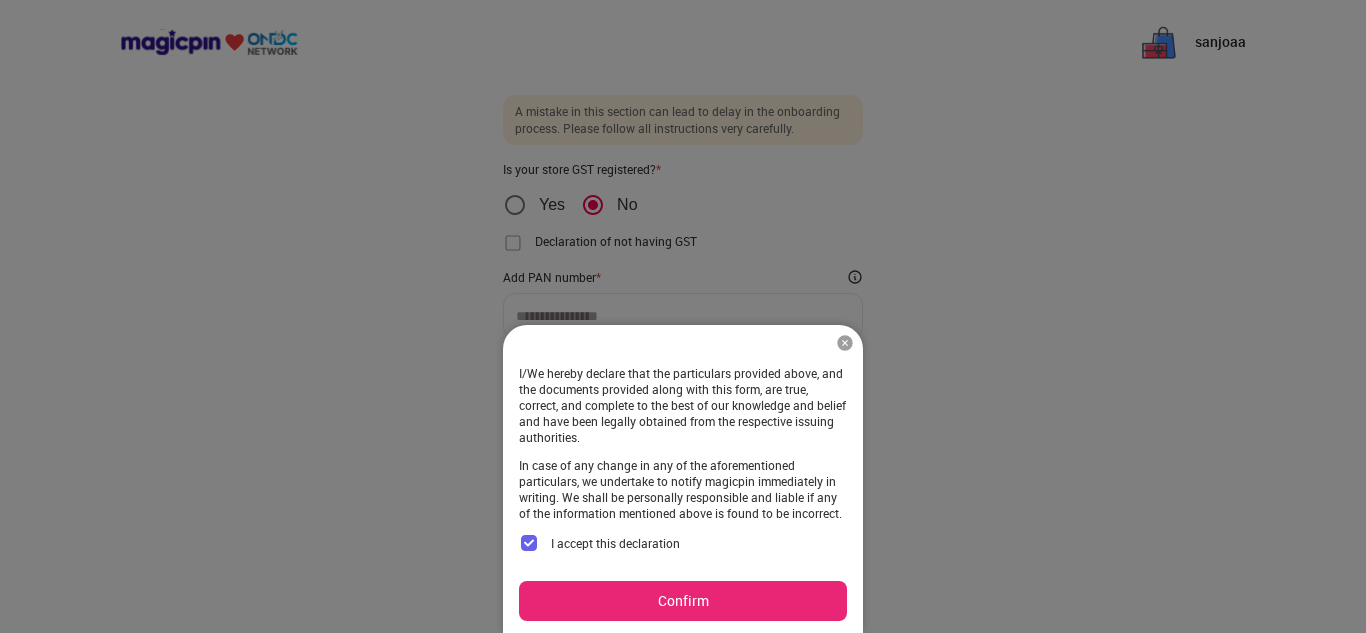 click on "Confirm" at bounding box center (683, 601) 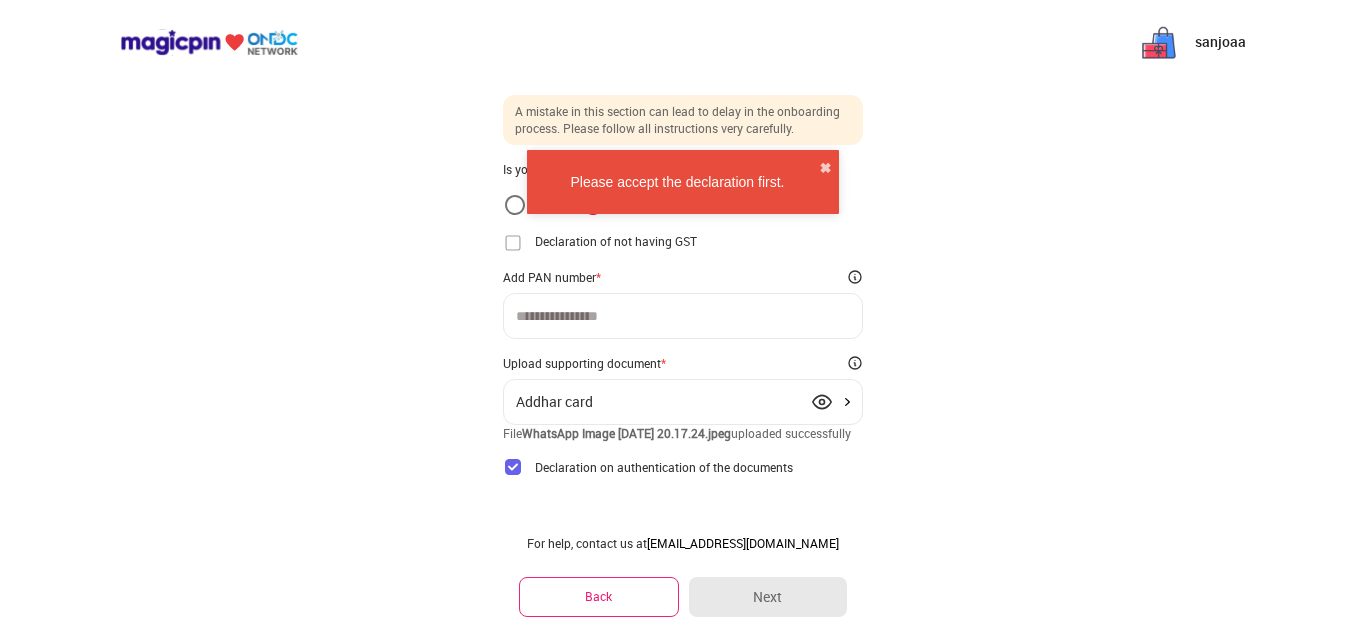 click at bounding box center [683, 316] 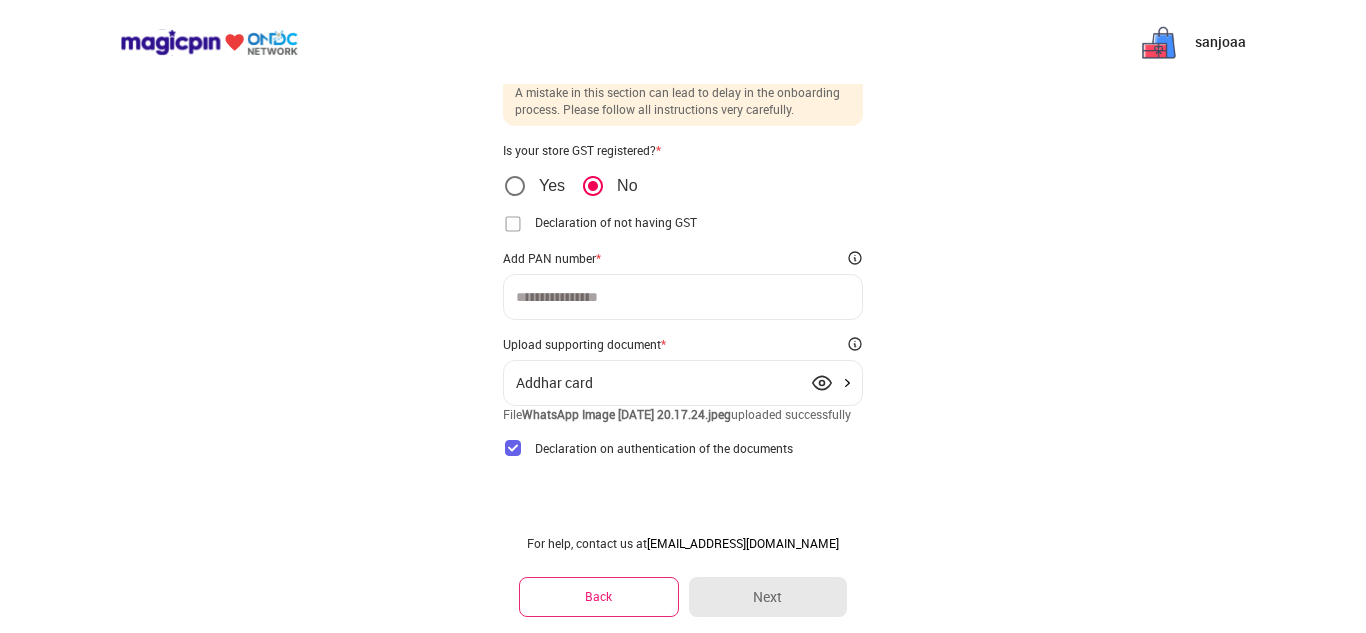 scroll, scrollTop: 59, scrollLeft: 0, axis: vertical 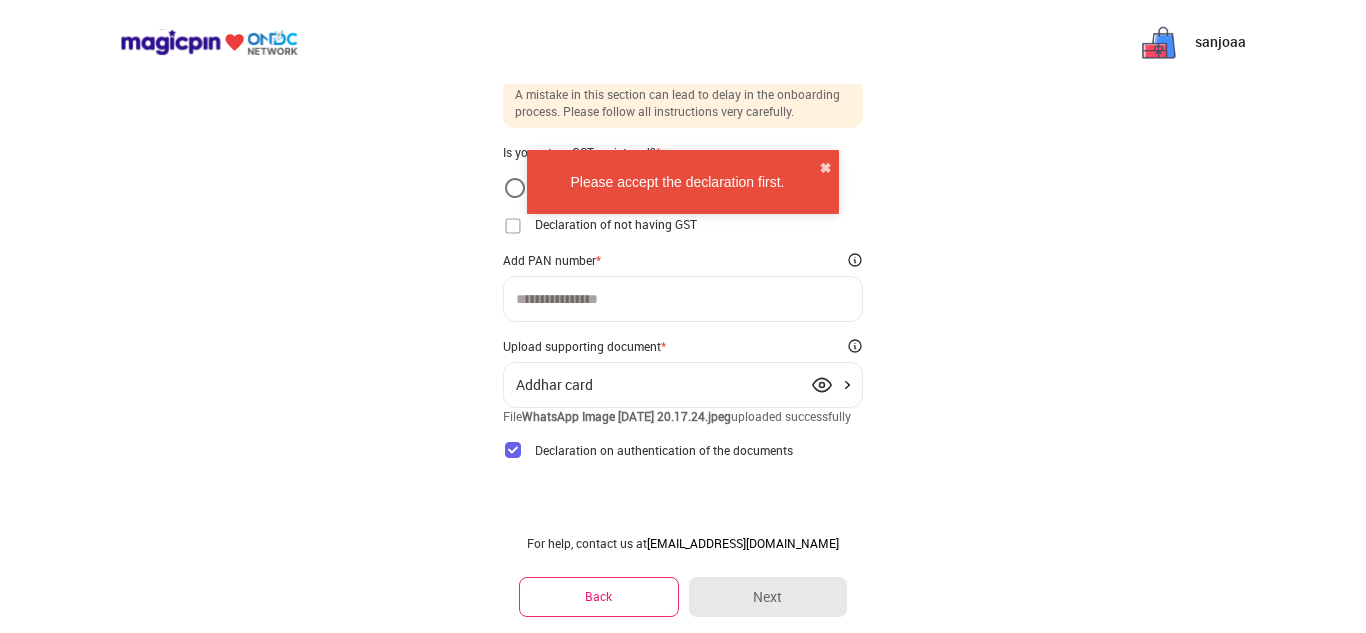click at bounding box center (683, 299) 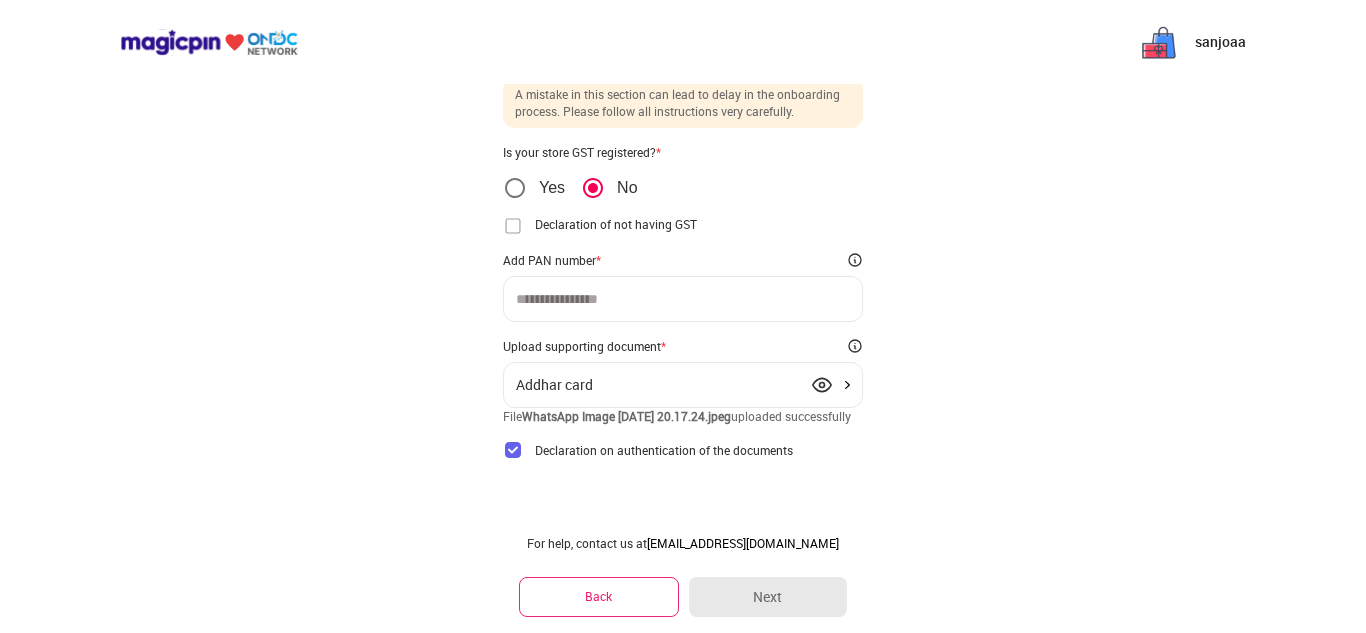 click on "Back" at bounding box center [599, 596] 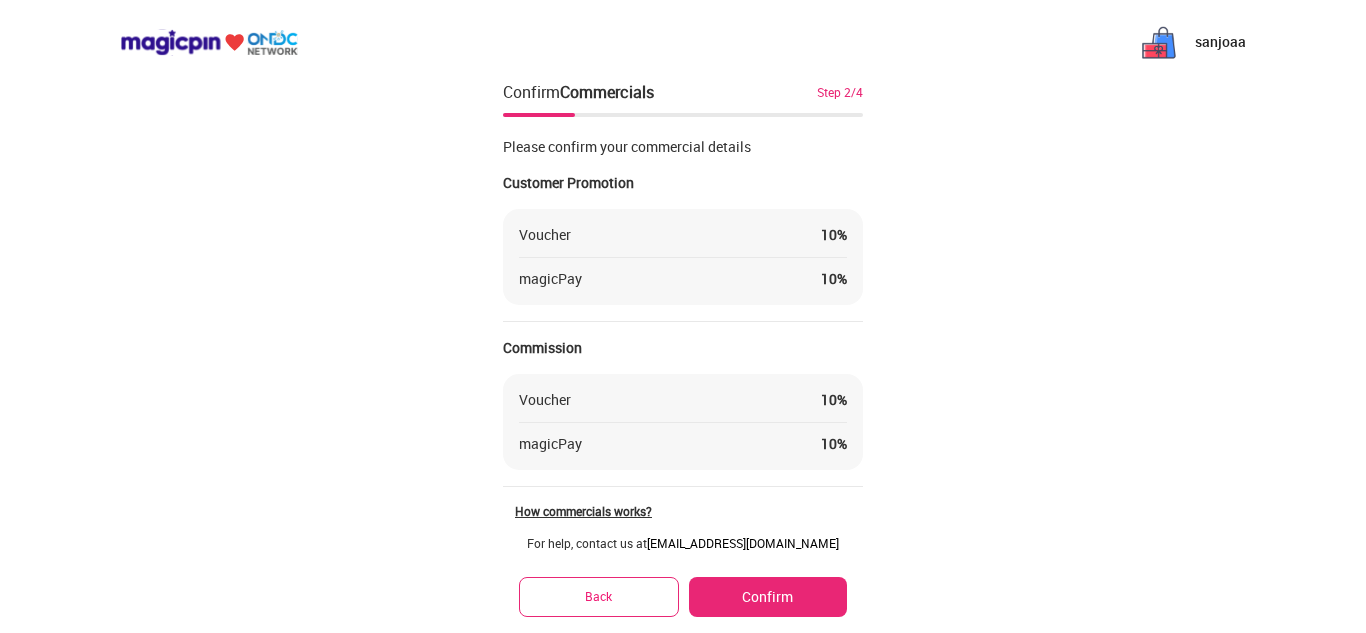 scroll, scrollTop: 66, scrollLeft: 0, axis: vertical 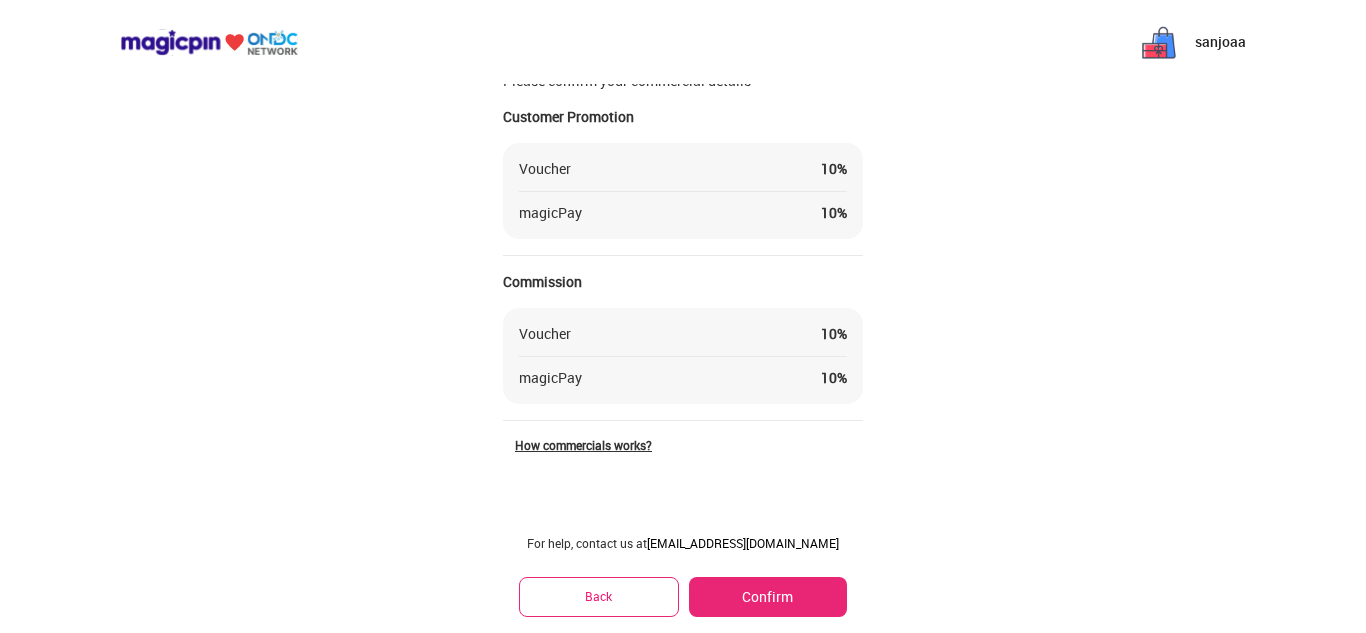 click on "Back" at bounding box center [599, 596] 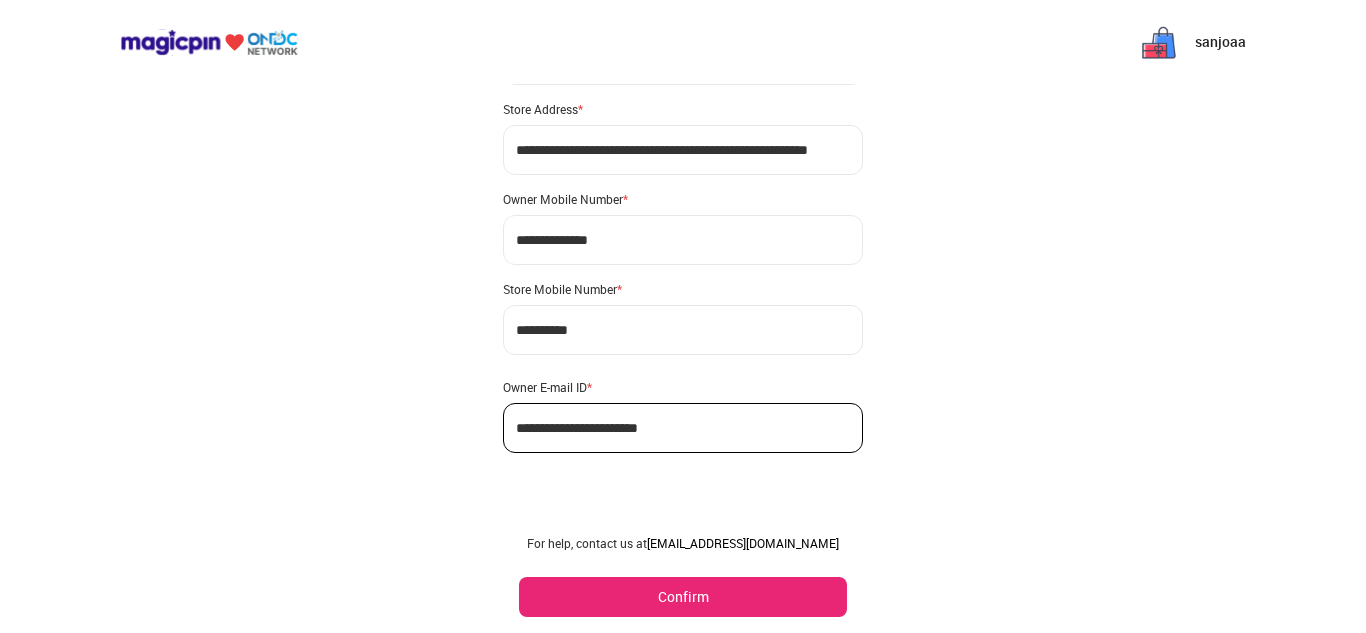 scroll, scrollTop: 0, scrollLeft: 0, axis: both 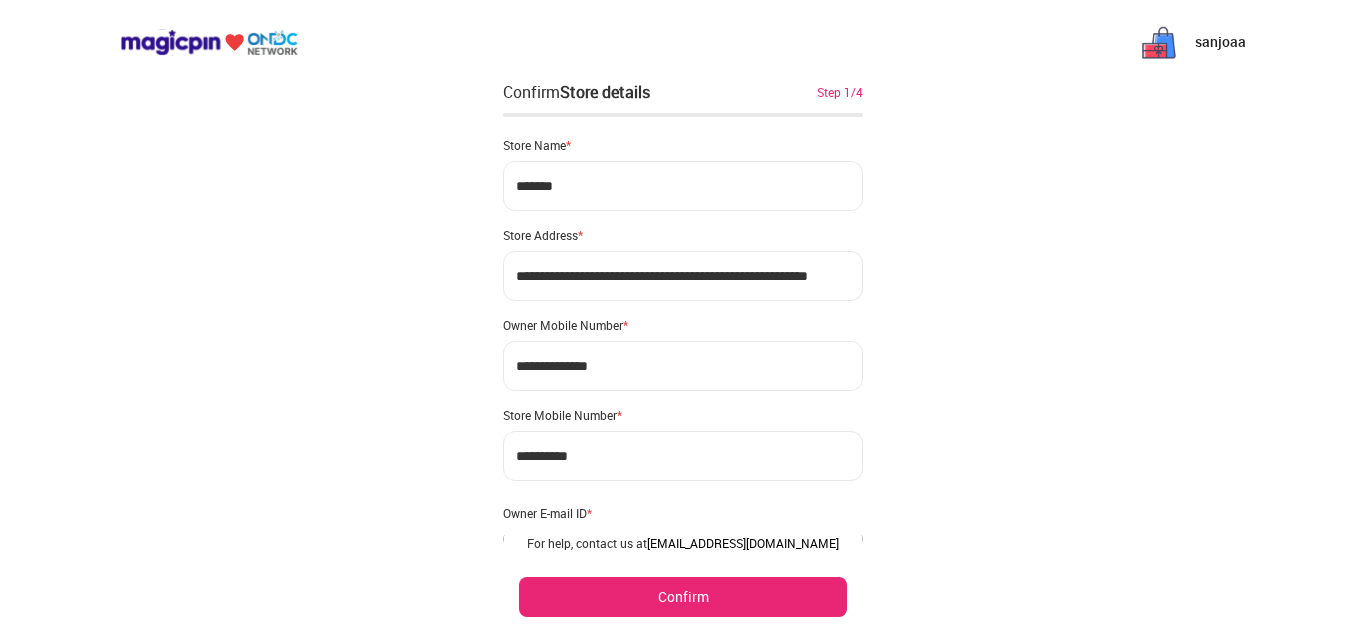 click on "Confirm" at bounding box center (683, 597) 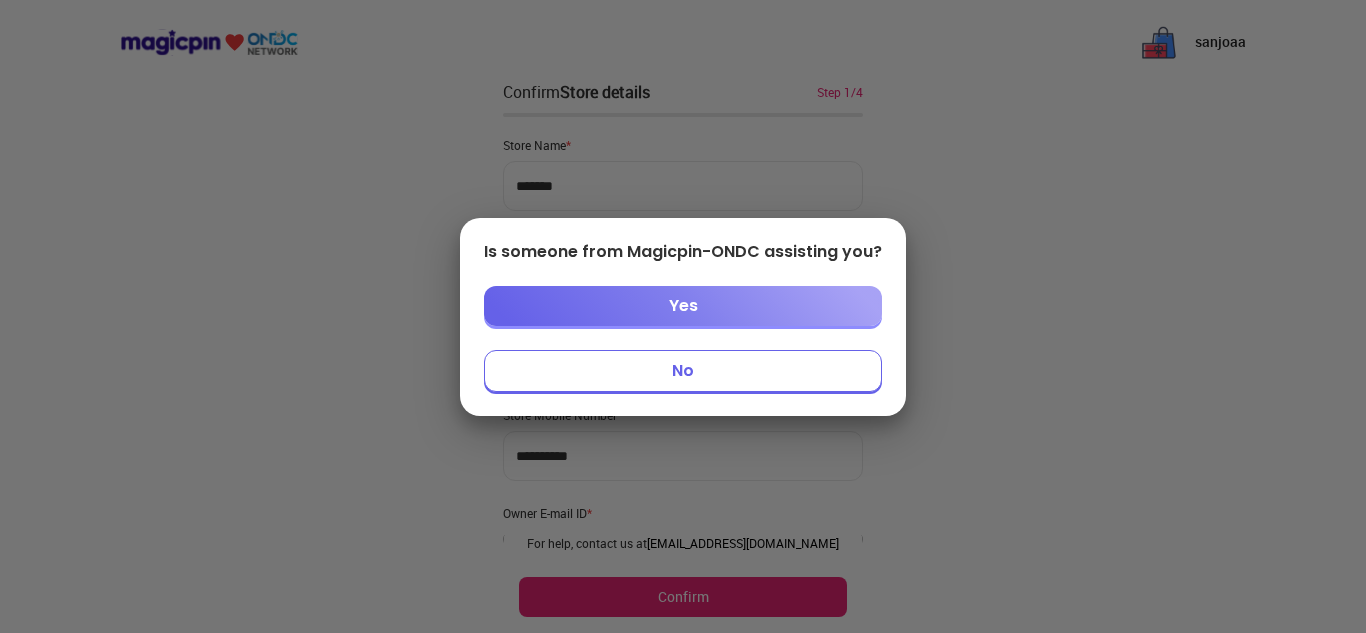 click on "Yes" at bounding box center [683, 306] 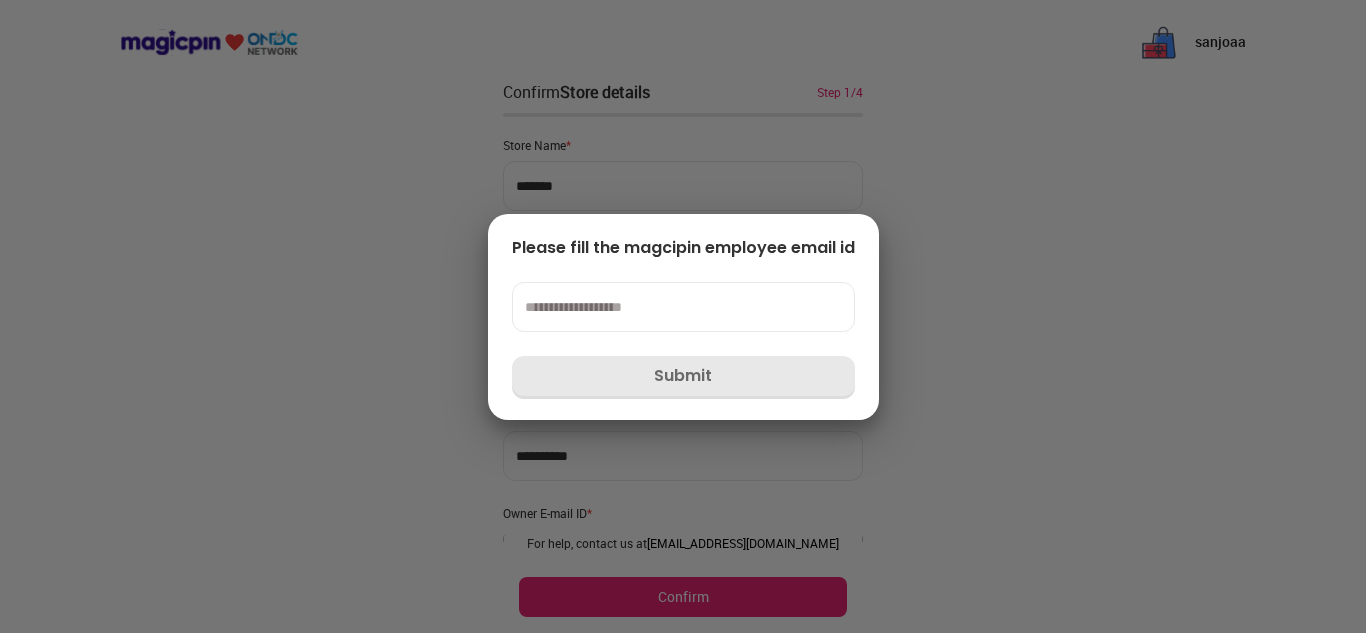 click at bounding box center (683, 307) 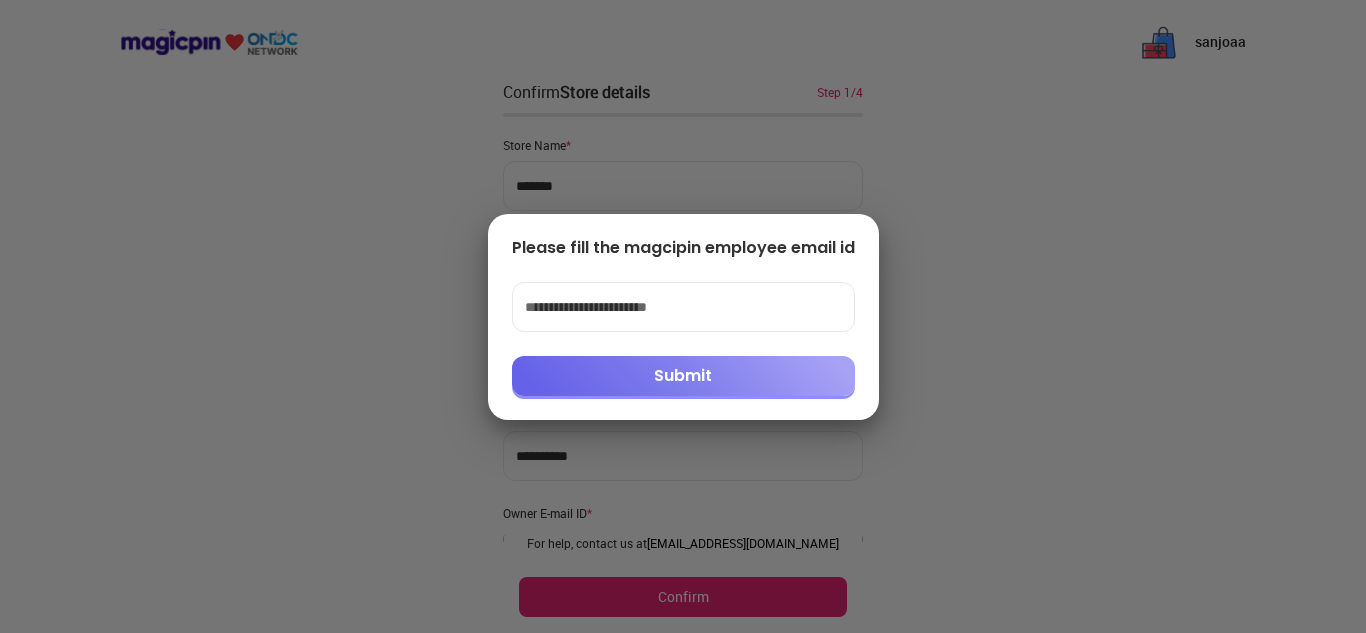 type on "**********" 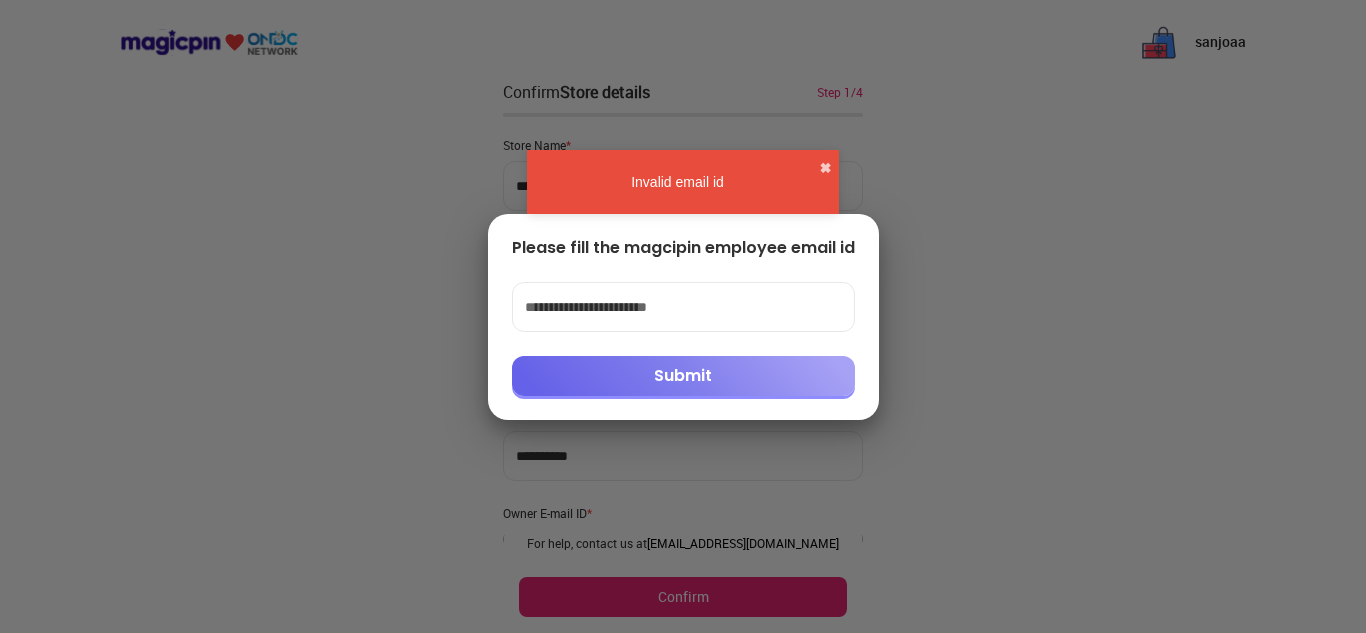 click at bounding box center [683, 316] 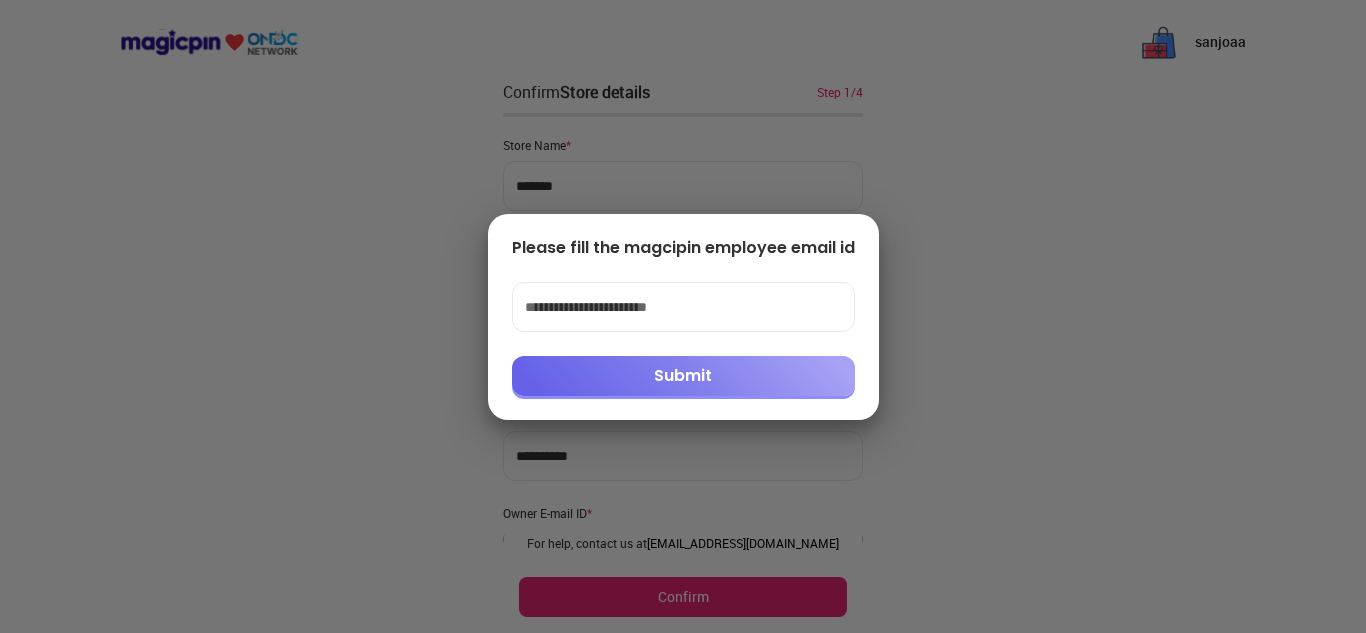 drag, startPoint x: 948, startPoint y: 217, endPoint x: 926, endPoint y: 233, distance: 27.202942 